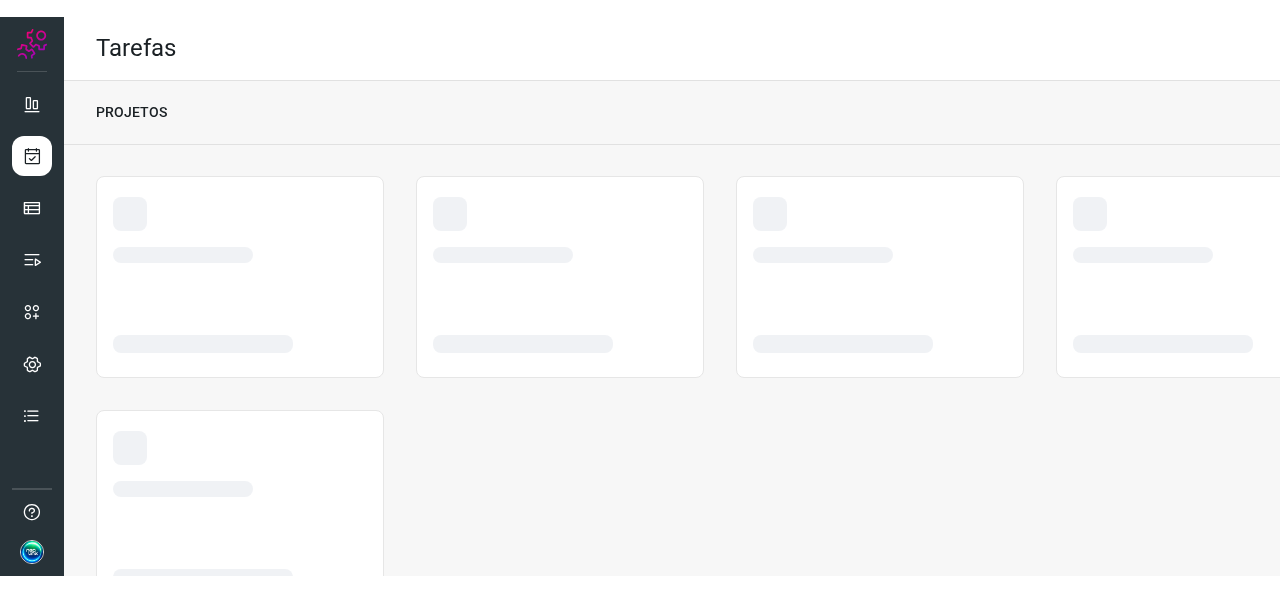 scroll, scrollTop: 0, scrollLeft: 0, axis: both 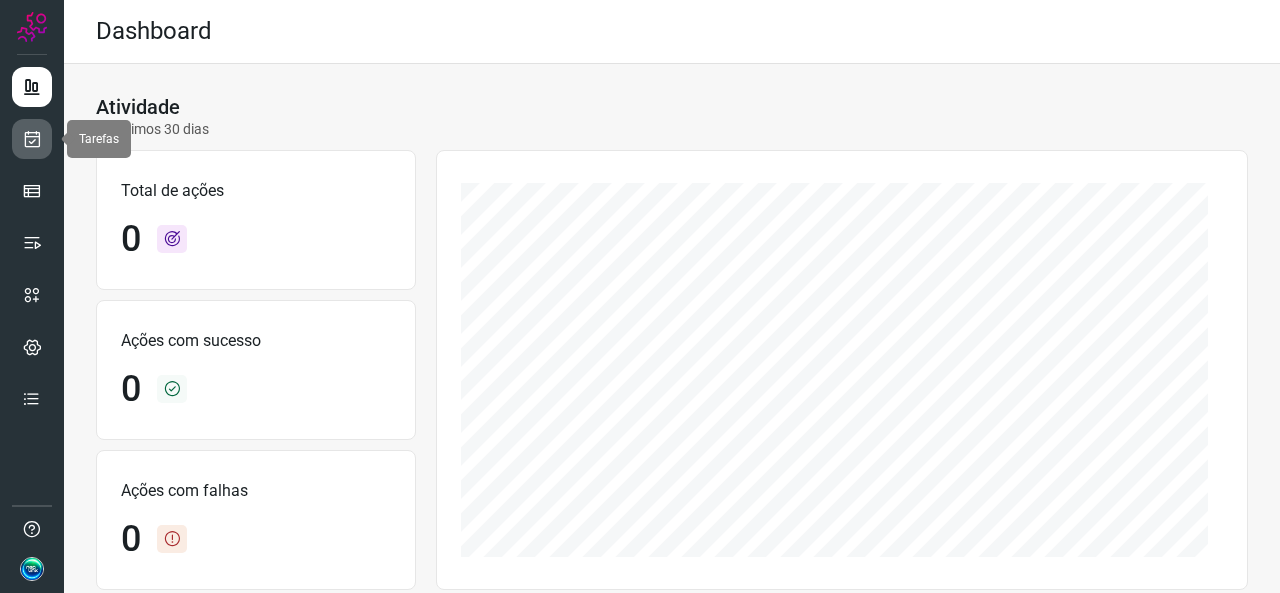 click at bounding box center (32, 139) 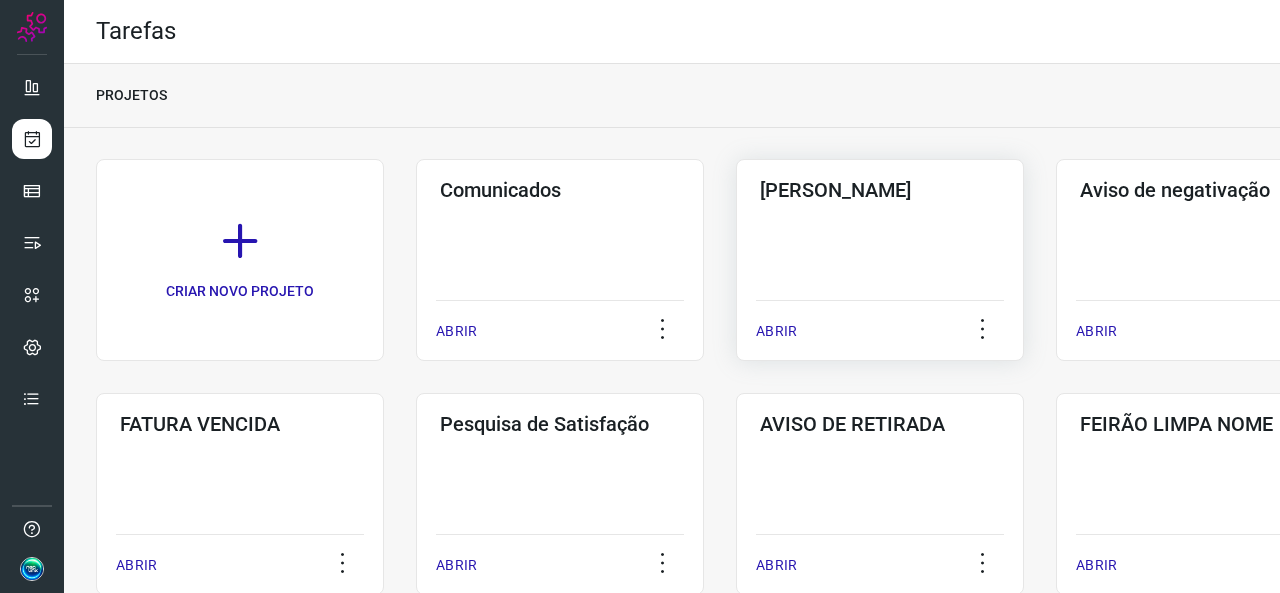 click on "ABRIR" at bounding box center (880, 325) 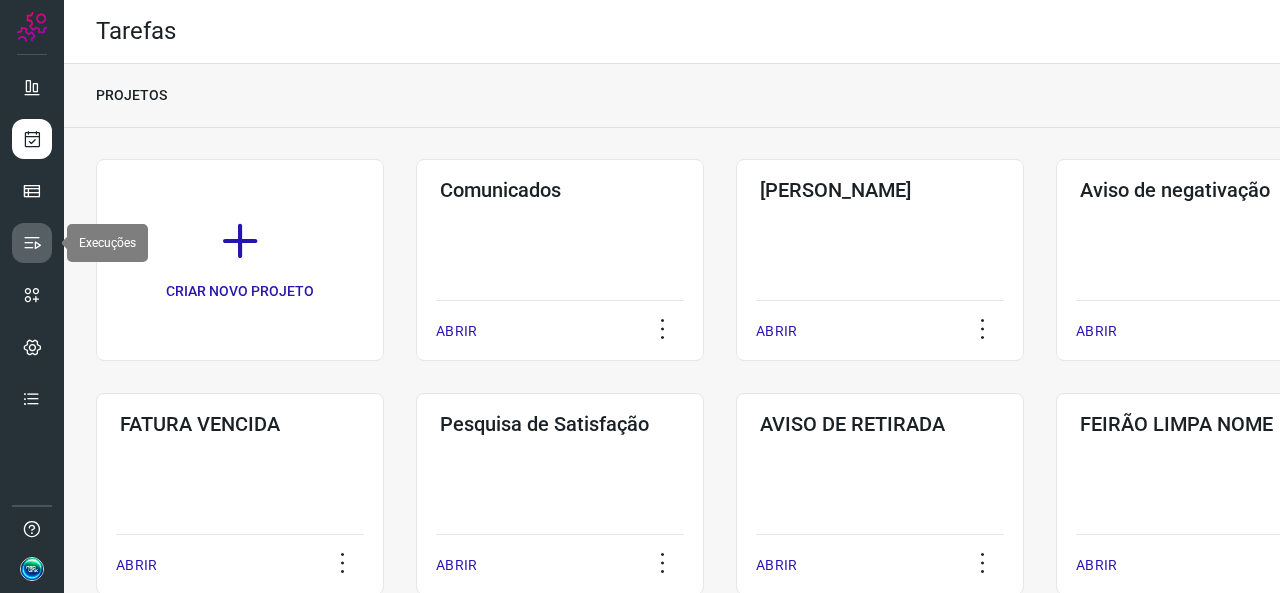 click at bounding box center [32, 243] 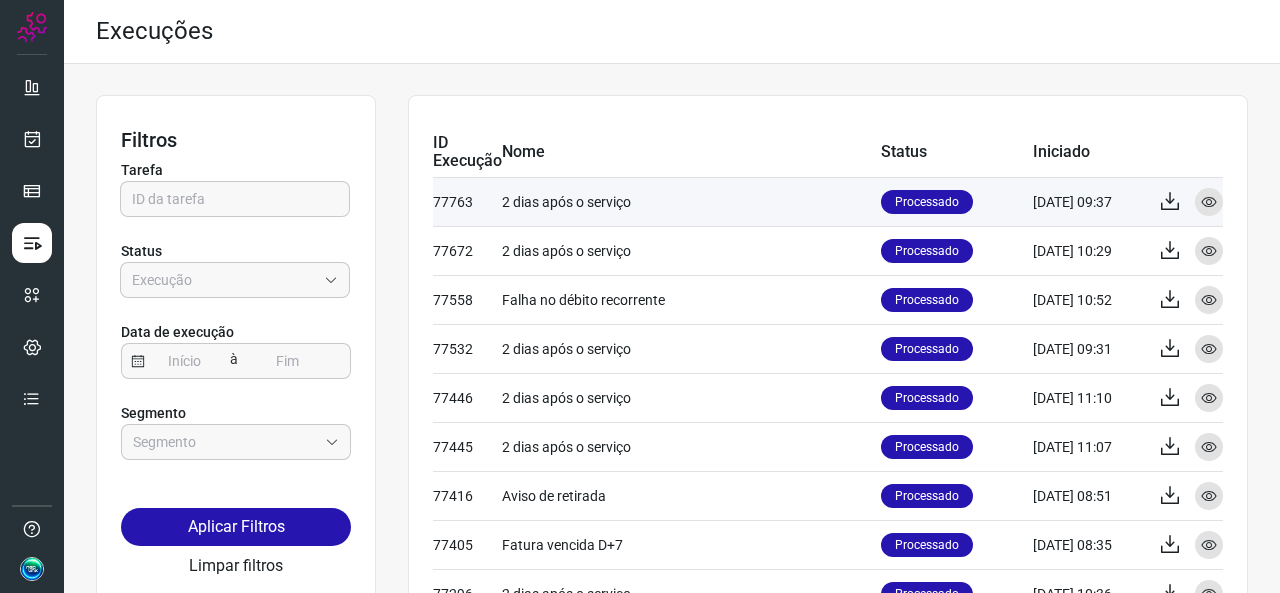 click on "2 dias após o serviço" at bounding box center [691, 201] 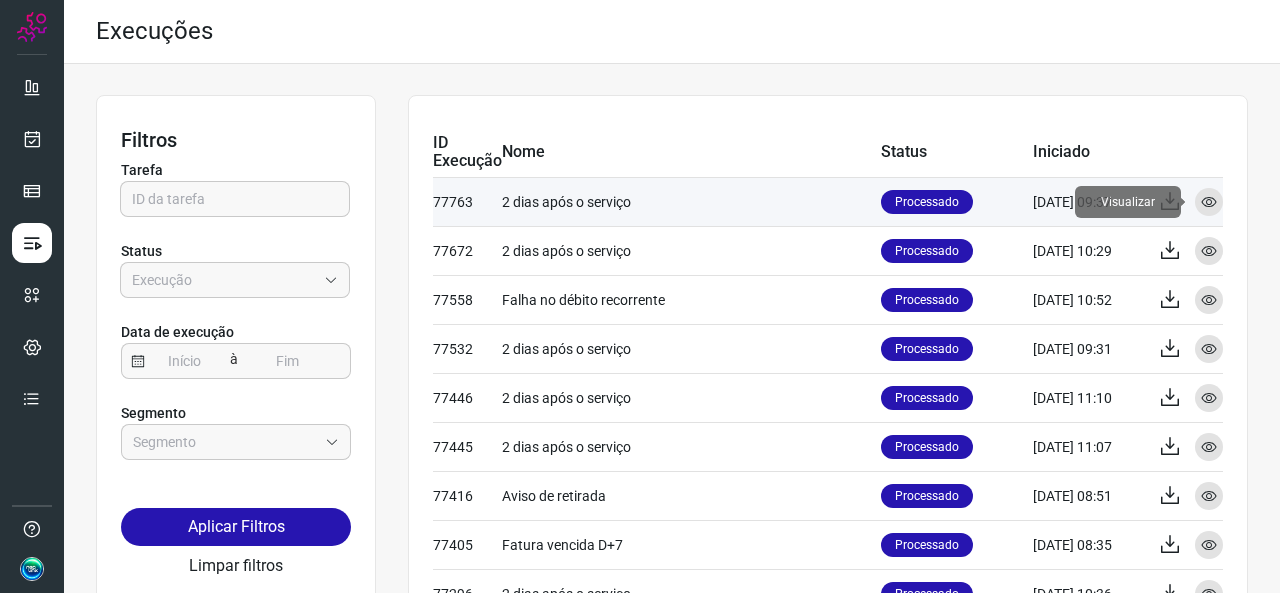 click at bounding box center (1209, 202) 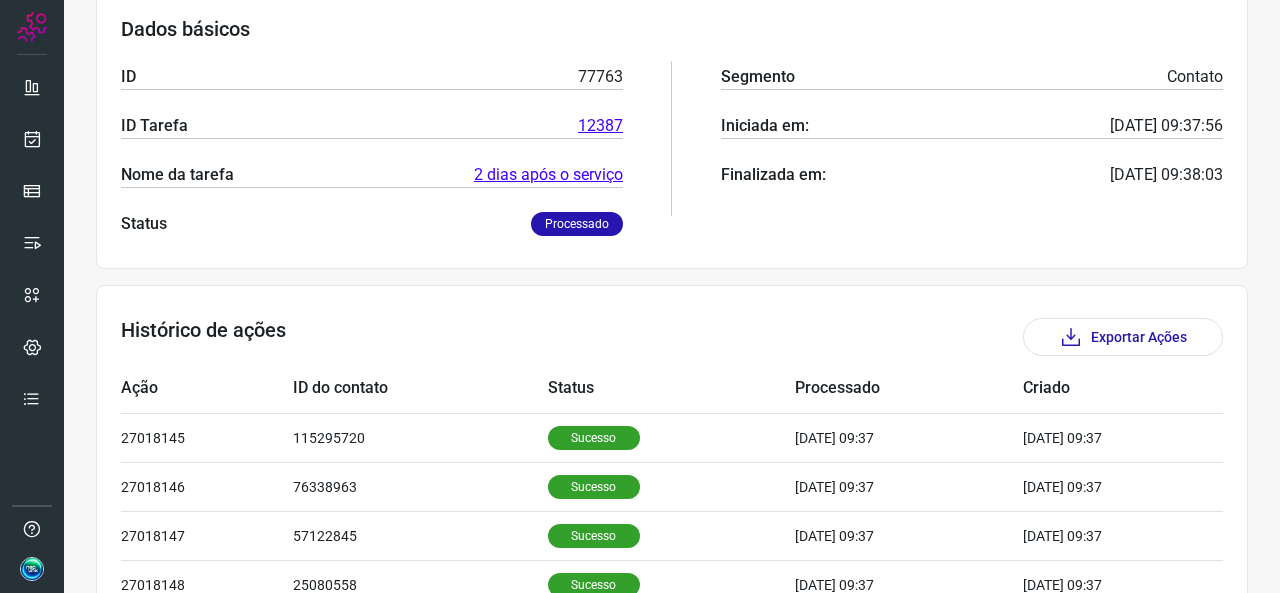 scroll, scrollTop: 400, scrollLeft: 0, axis: vertical 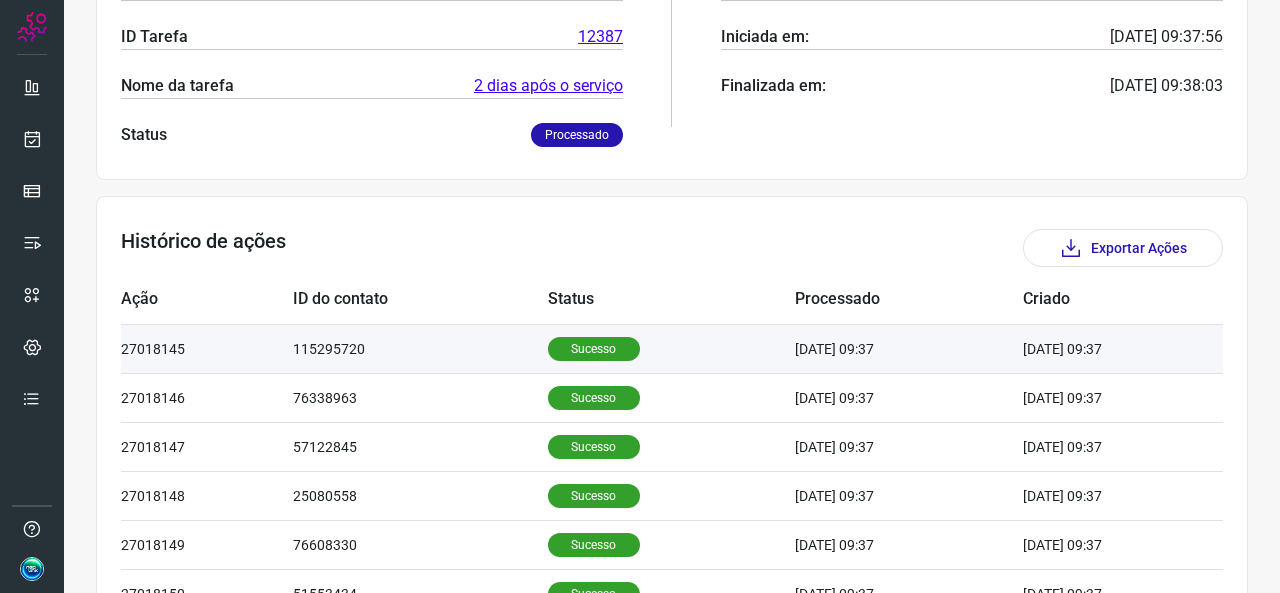click on "Sucesso" at bounding box center (671, 348) 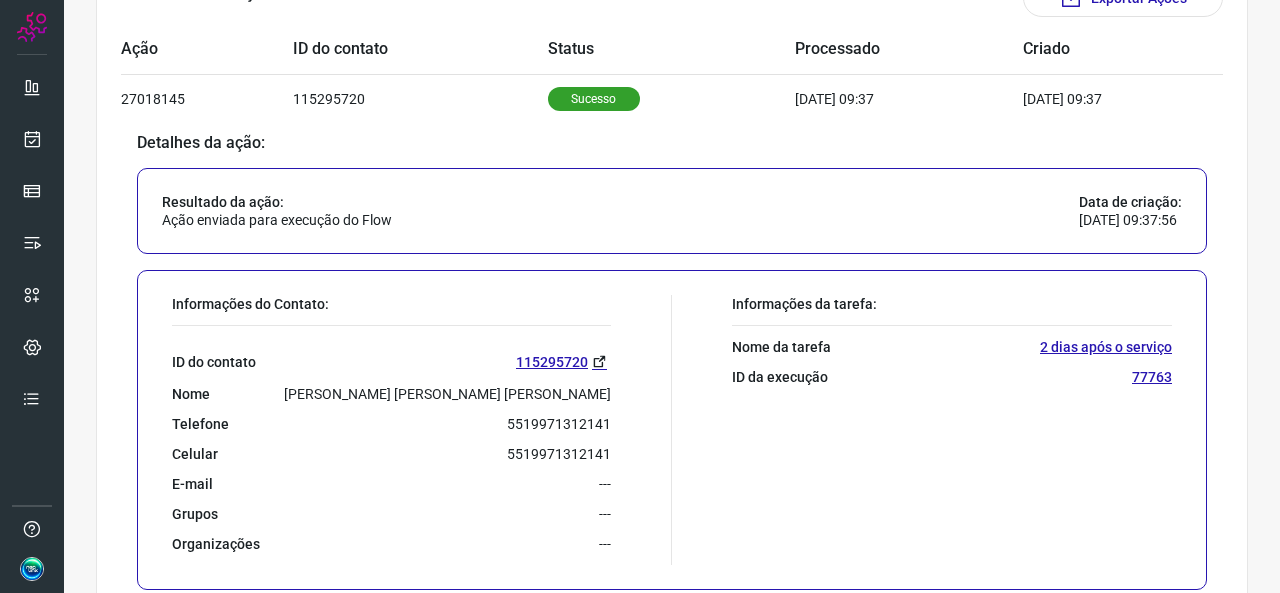 scroll, scrollTop: 700, scrollLeft: 0, axis: vertical 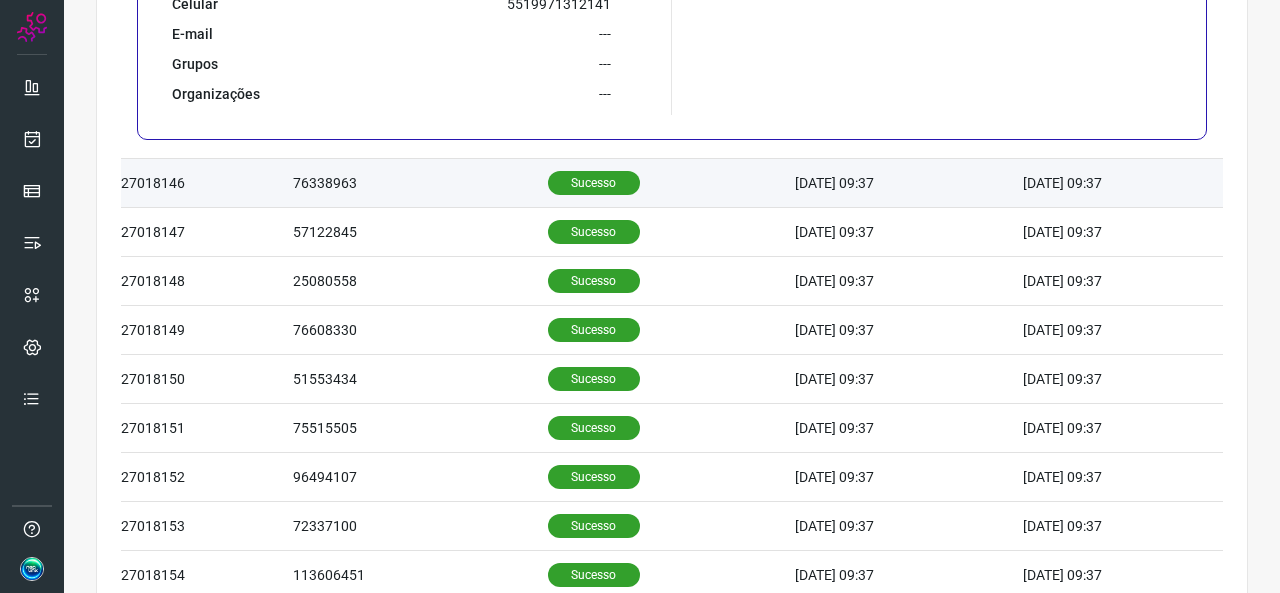 click on "76338963" at bounding box center (420, 183) 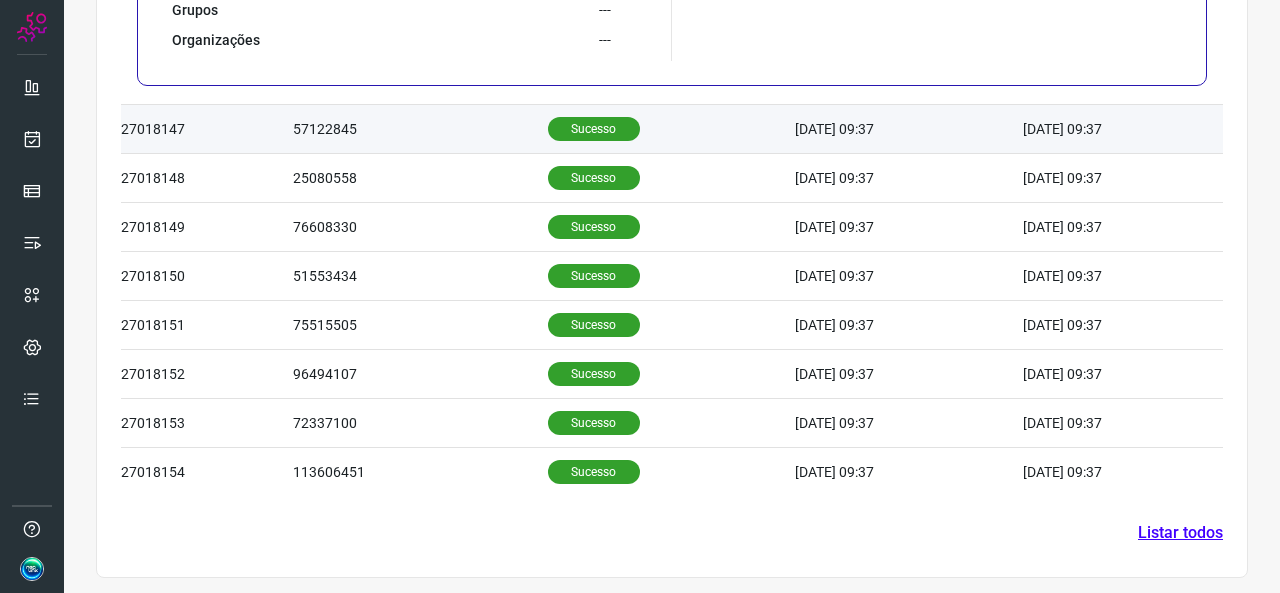 scroll, scrollTop: 1208, scrollLeft: 0, axis: vertical 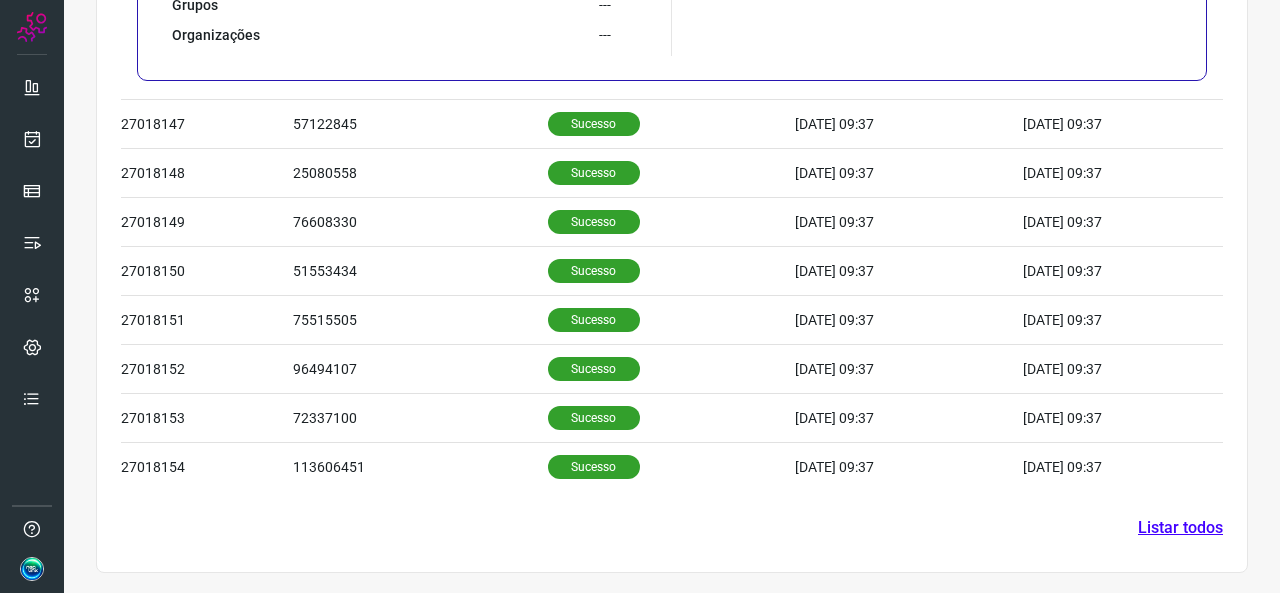 click on "Listar todos" at bounding box center [1180, 528] 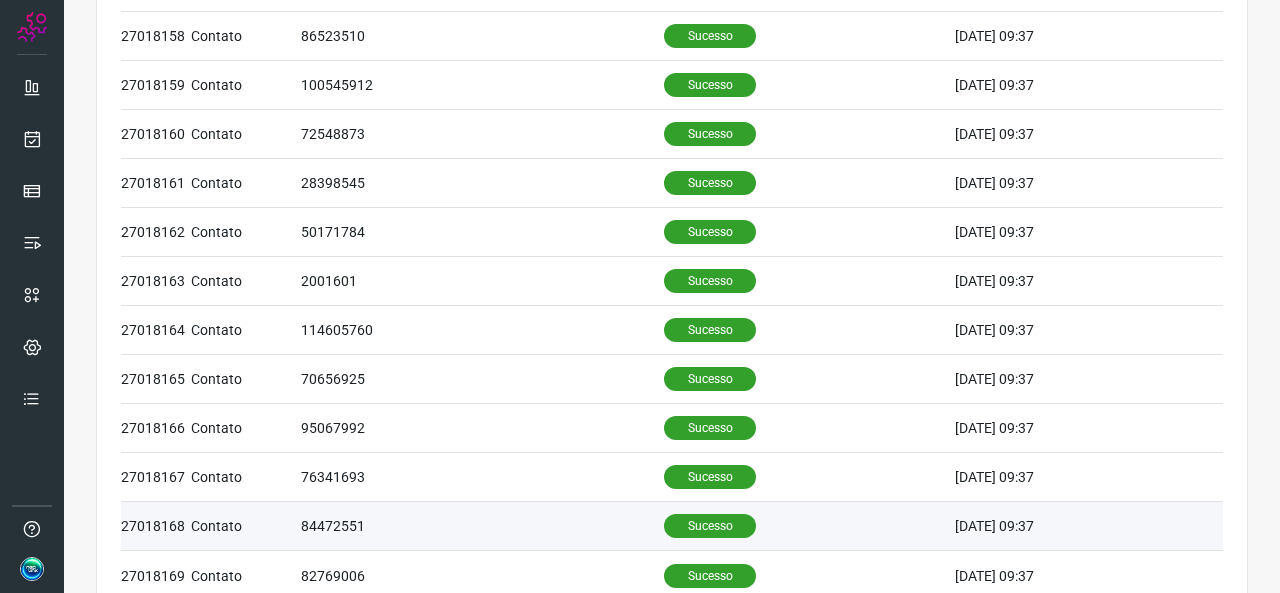 scroll, scrollTop: 900, scrollLeft: 0, axis: vertical 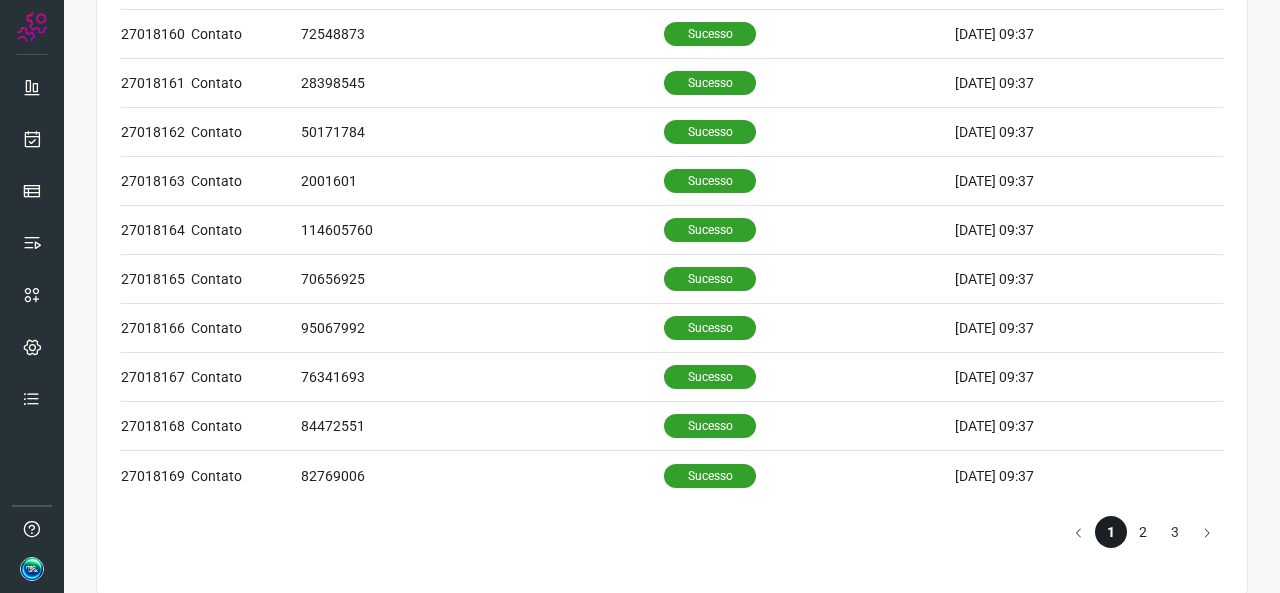 click on "2" 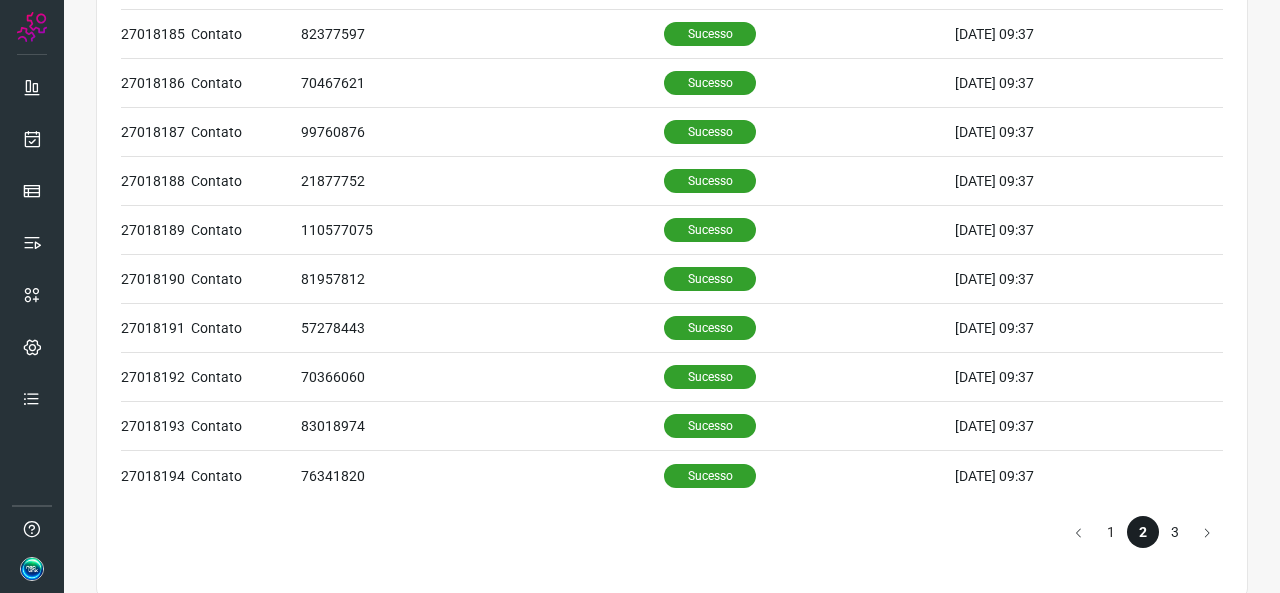 click on "3" 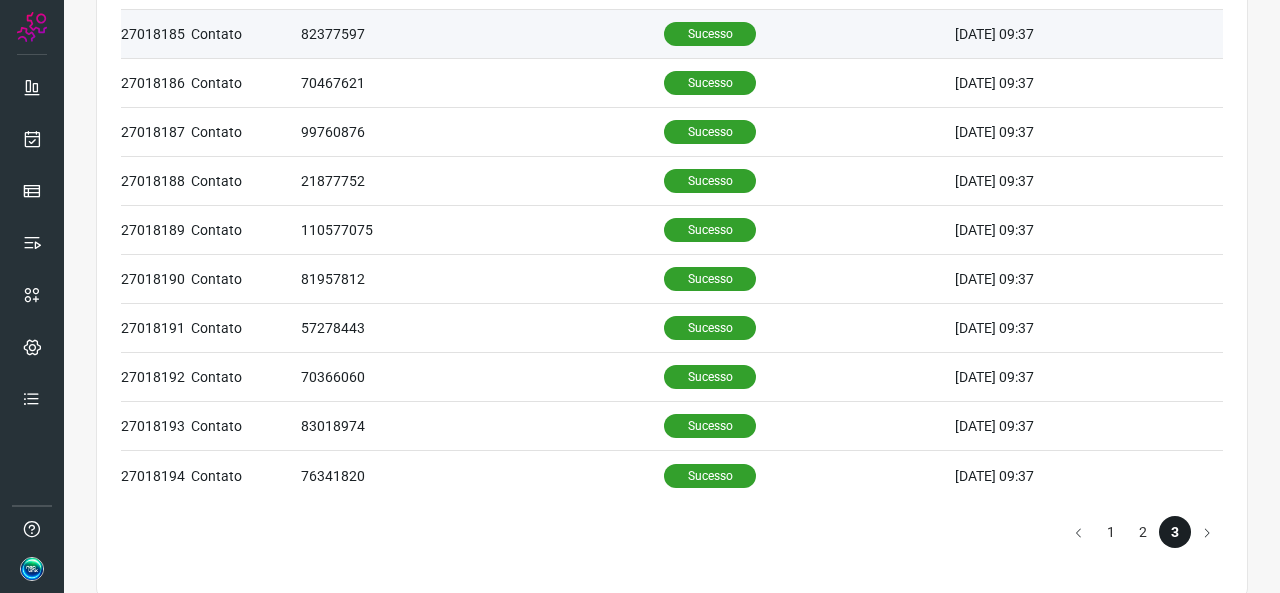 scroll, scrollTop: 791, scrollLeft: 0, axis: vertical 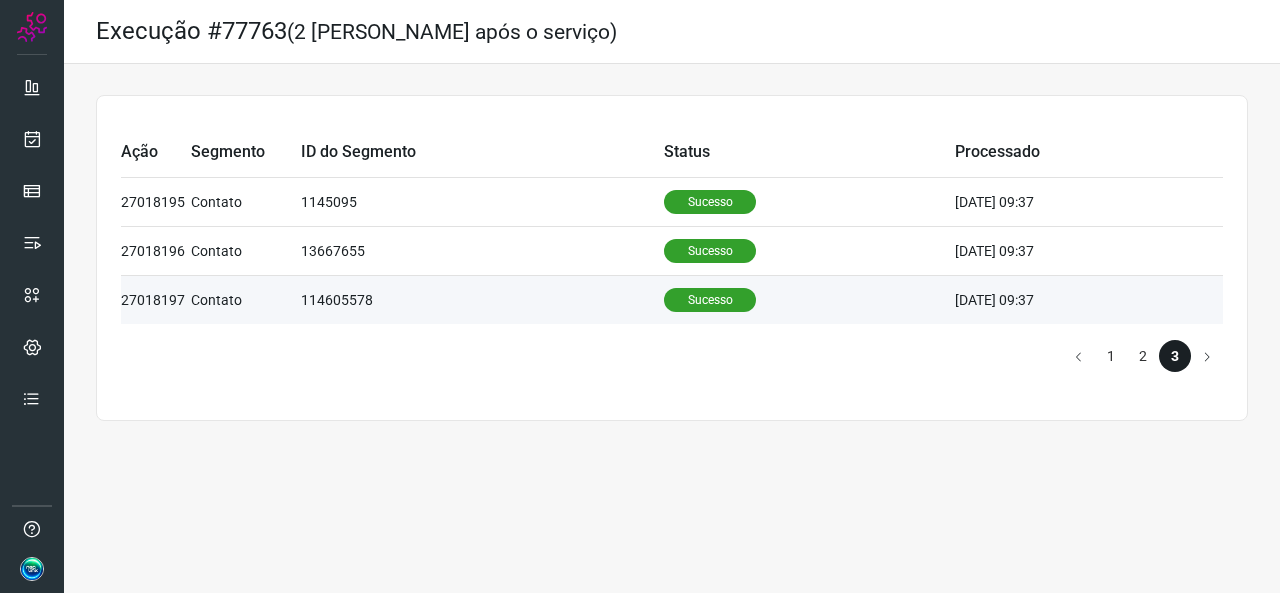 click on "114605578" at bounding box center (482, 299) 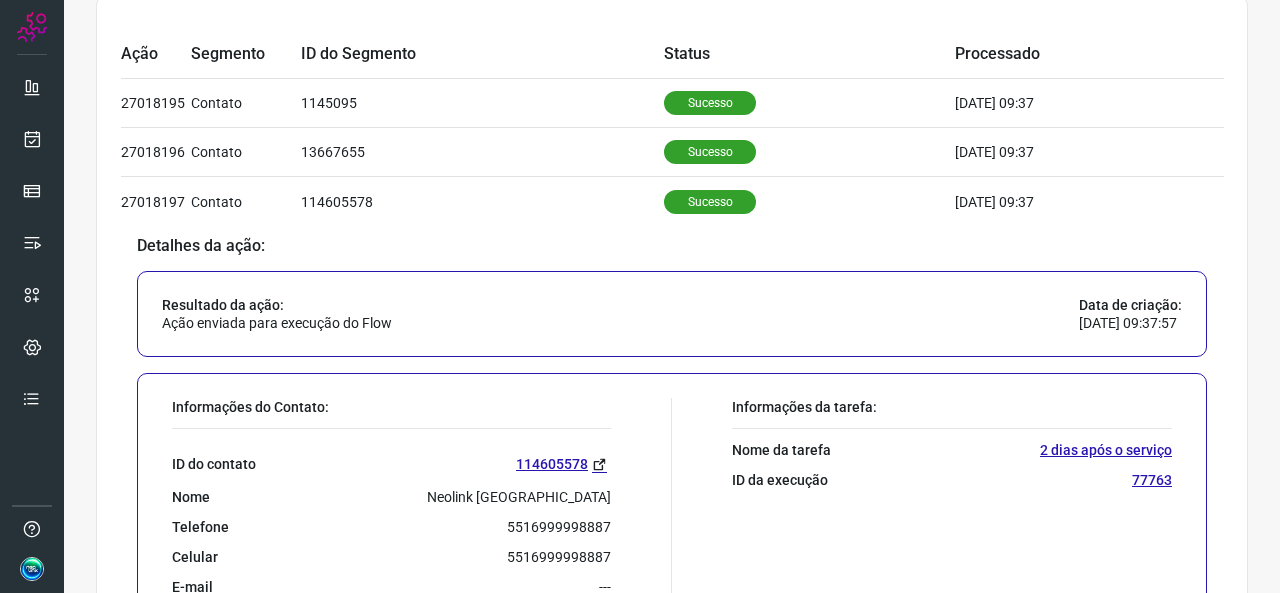 scroll, scrollTop: 200, scrollLeft: 0, axis: vertical 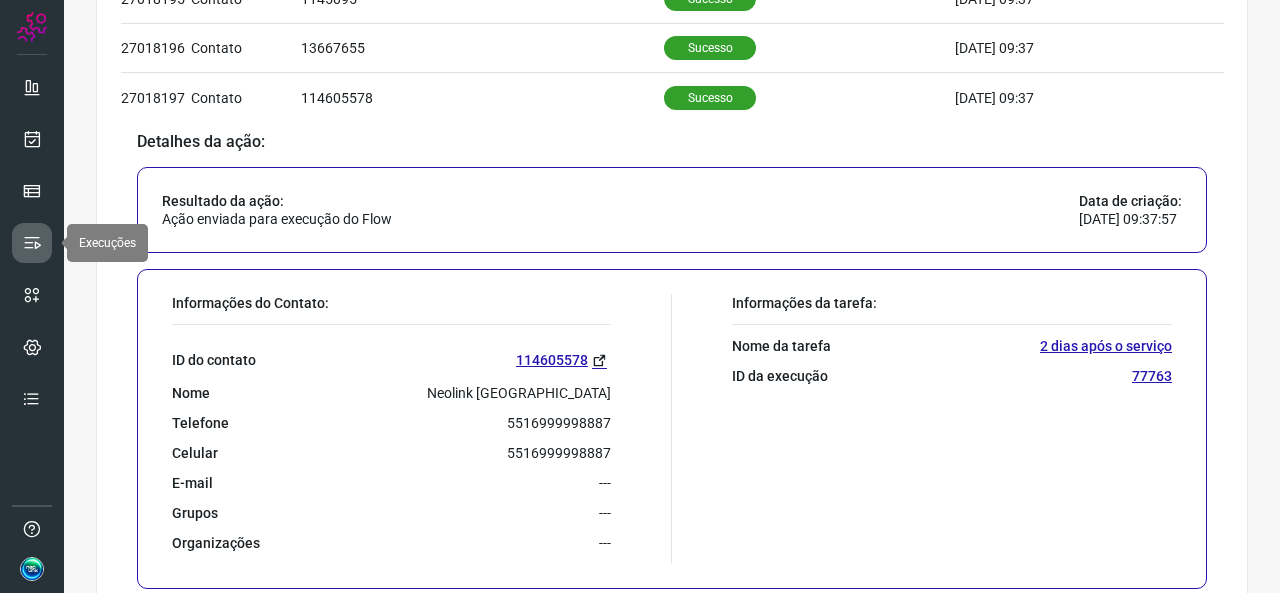 click at bounding box center (32, 243) 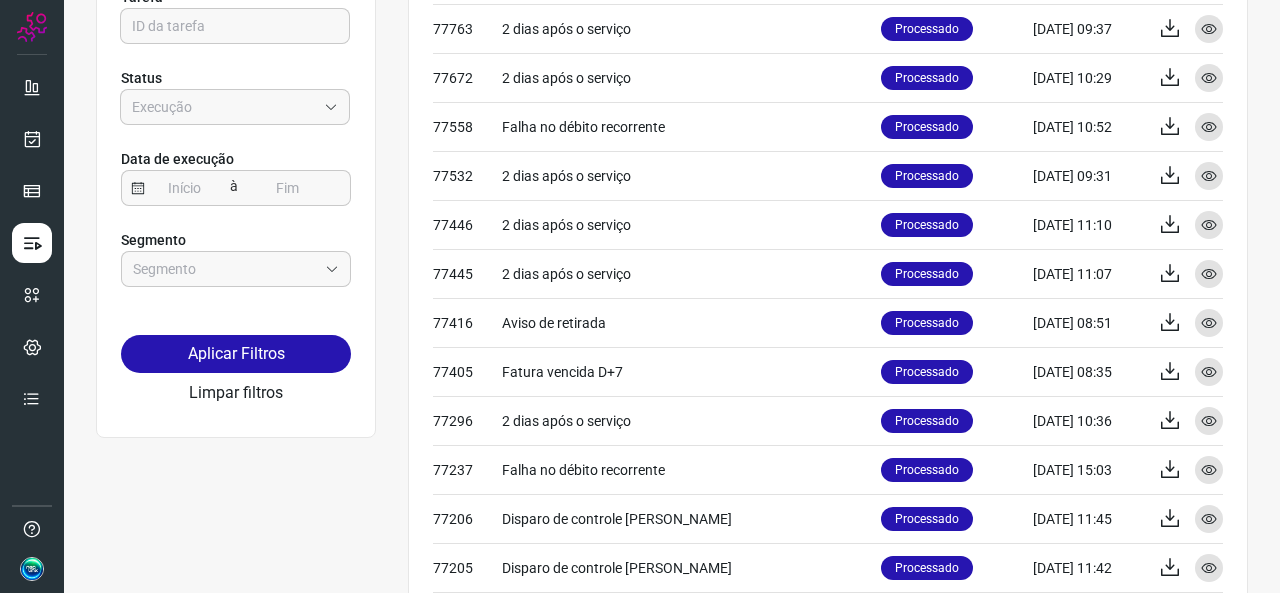 scroll, scrollTop: 338, scrollLeft: 0, axis: vertical 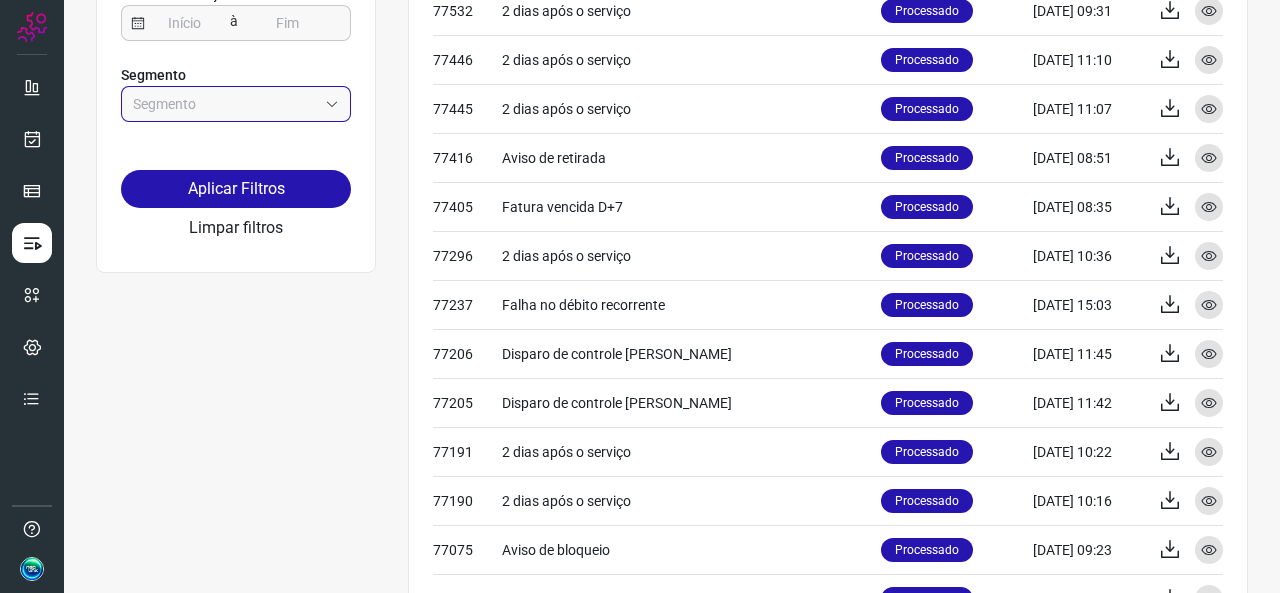 click at bounding box center [225, 104] 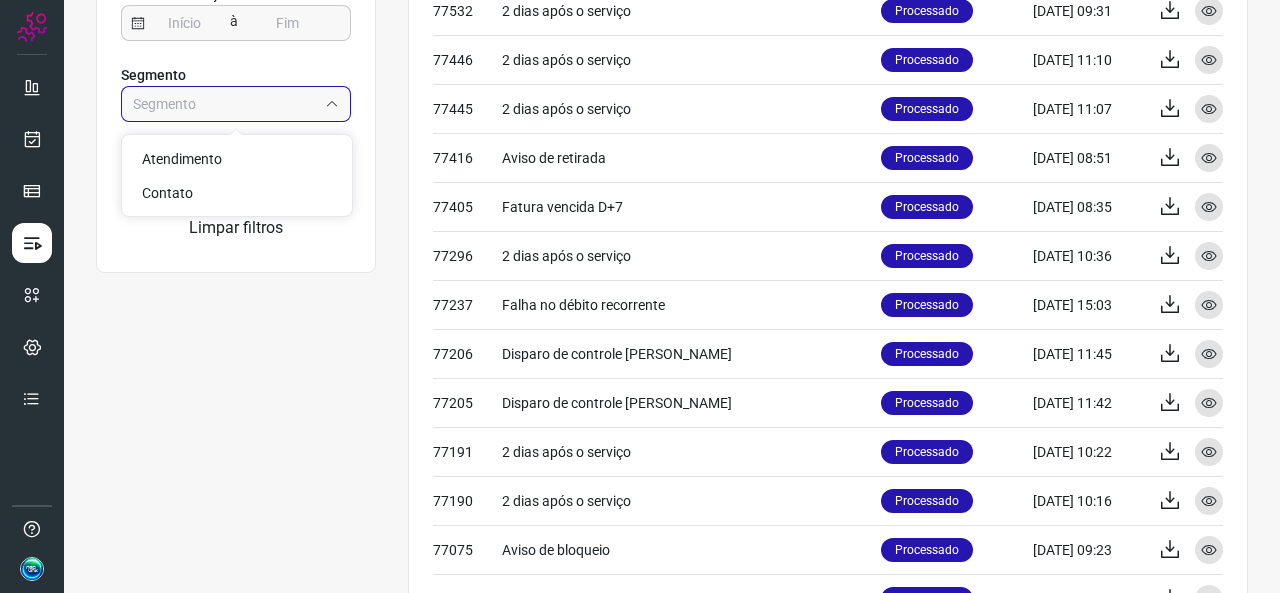 click at bounding box center (225, 104) 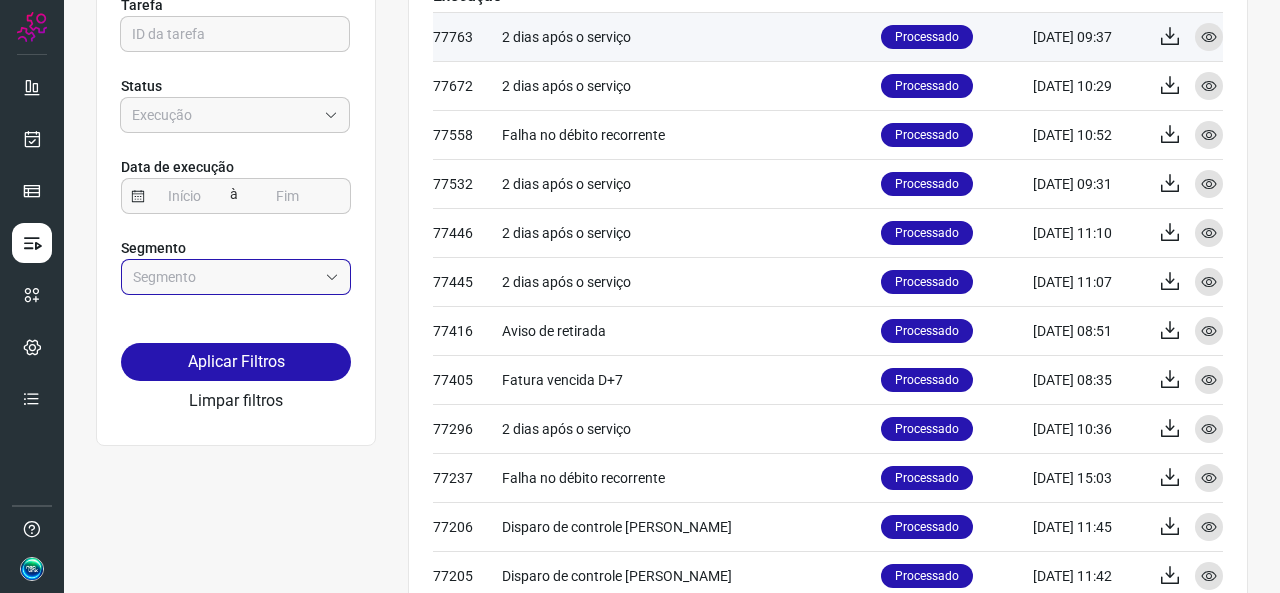 scroll, scrollTop: 0, scrollLeft: 0, axis: both 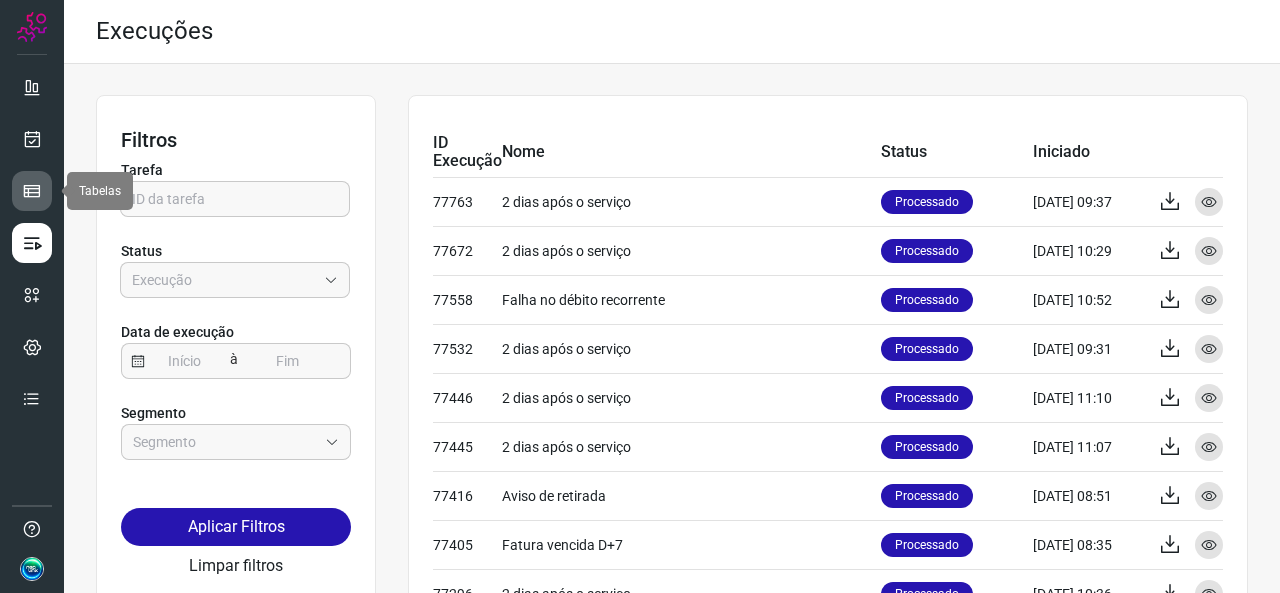 click at bounding box center [32, 191] 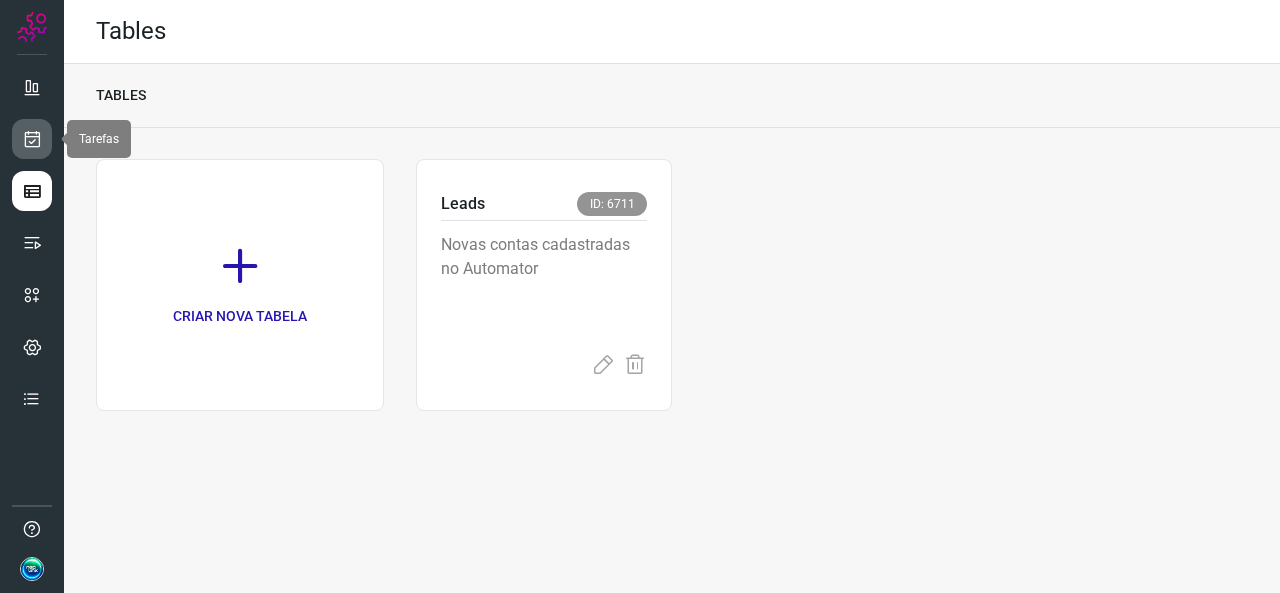 click at bounding box center (32, 139) 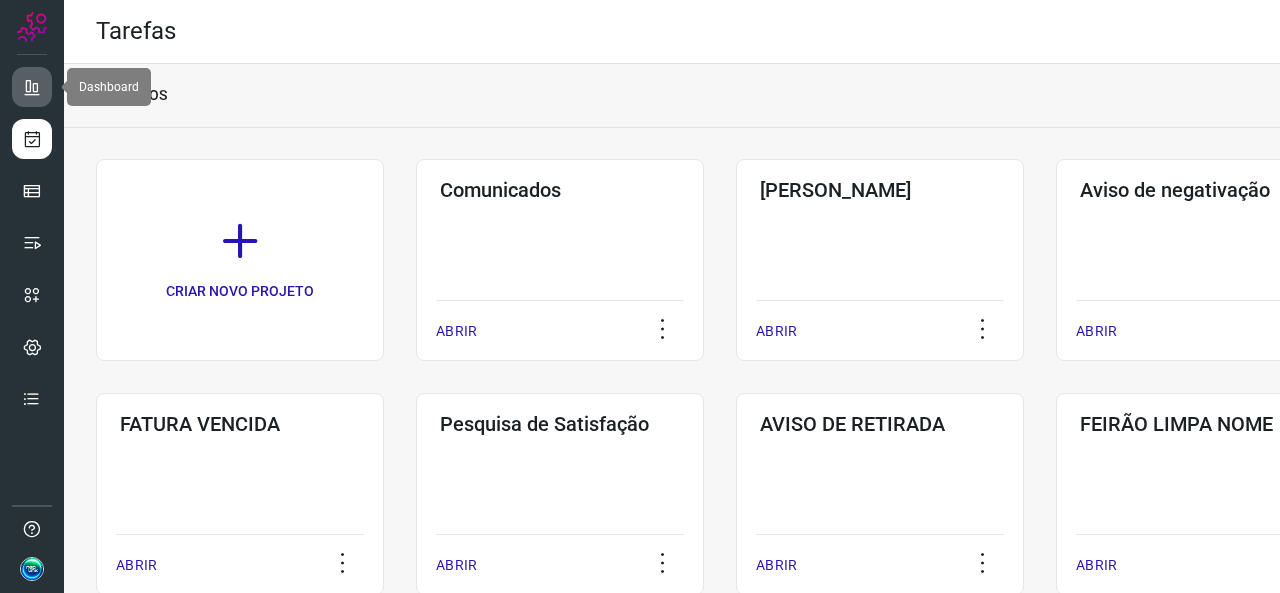 click at bounding box center (32, 87) 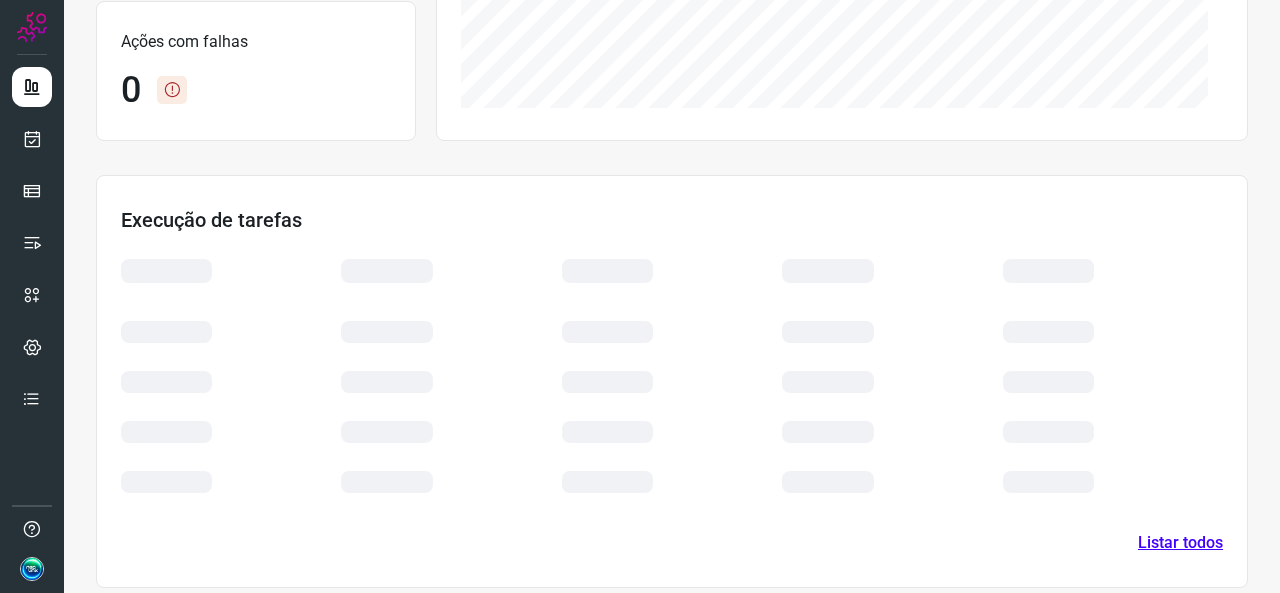 scroll, scrollTop: 464, scrollLeft: 0, axis: vertical 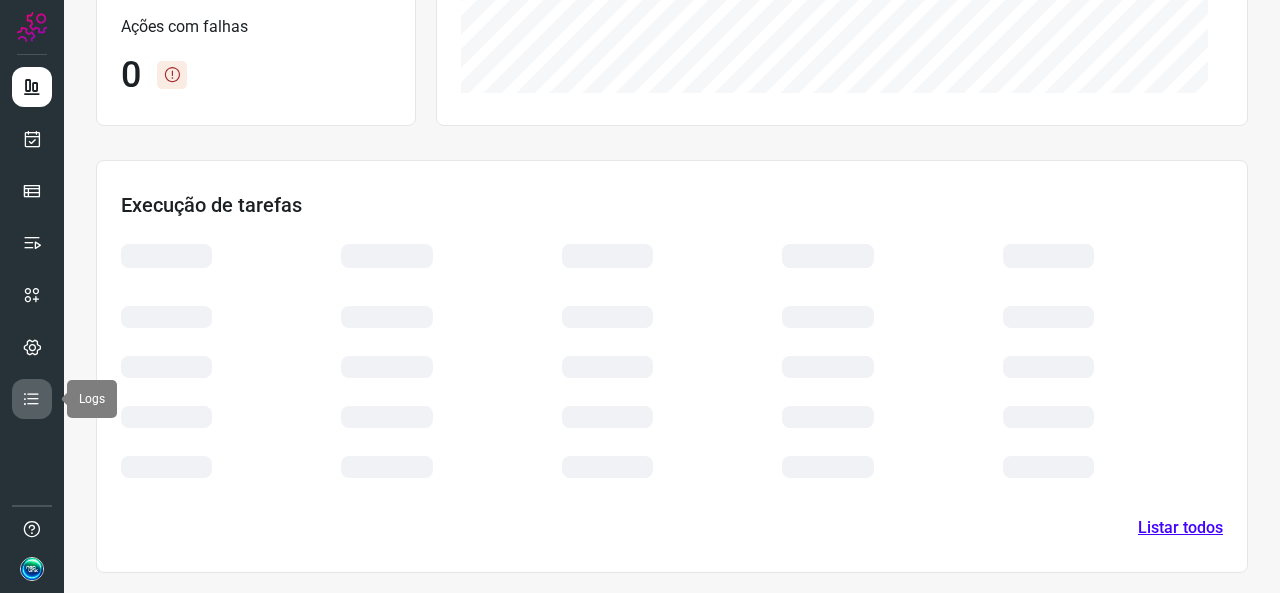 click at bounding box center (32, 399) 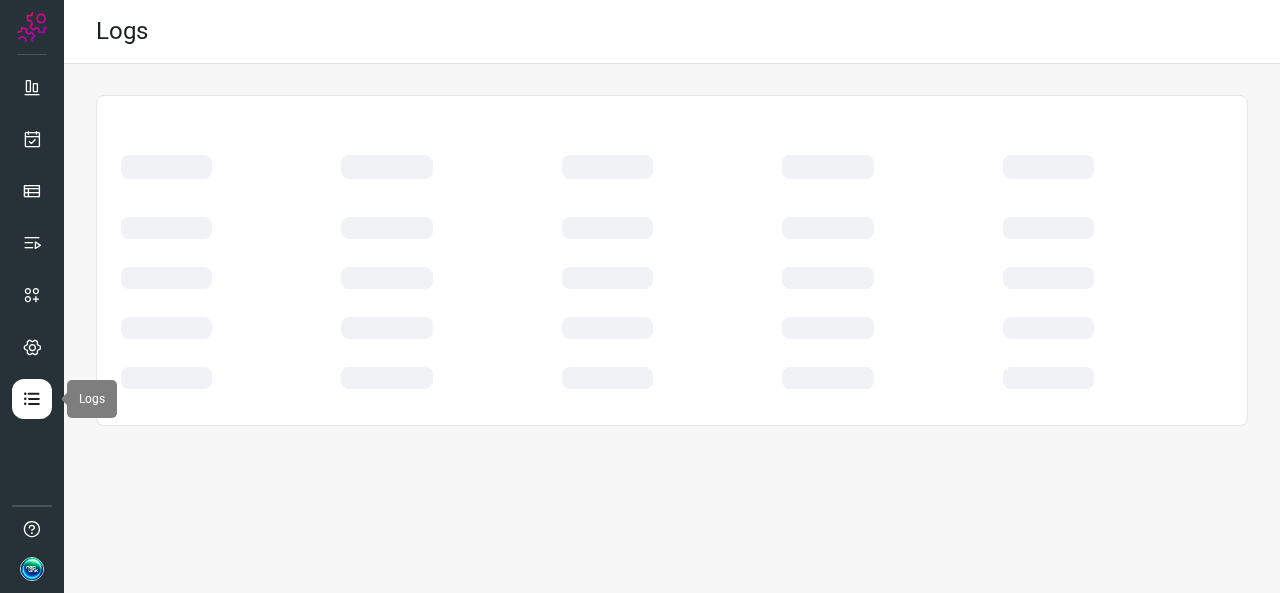 scroll, scrollTop: 0, scrollLeft: 0, axis: both 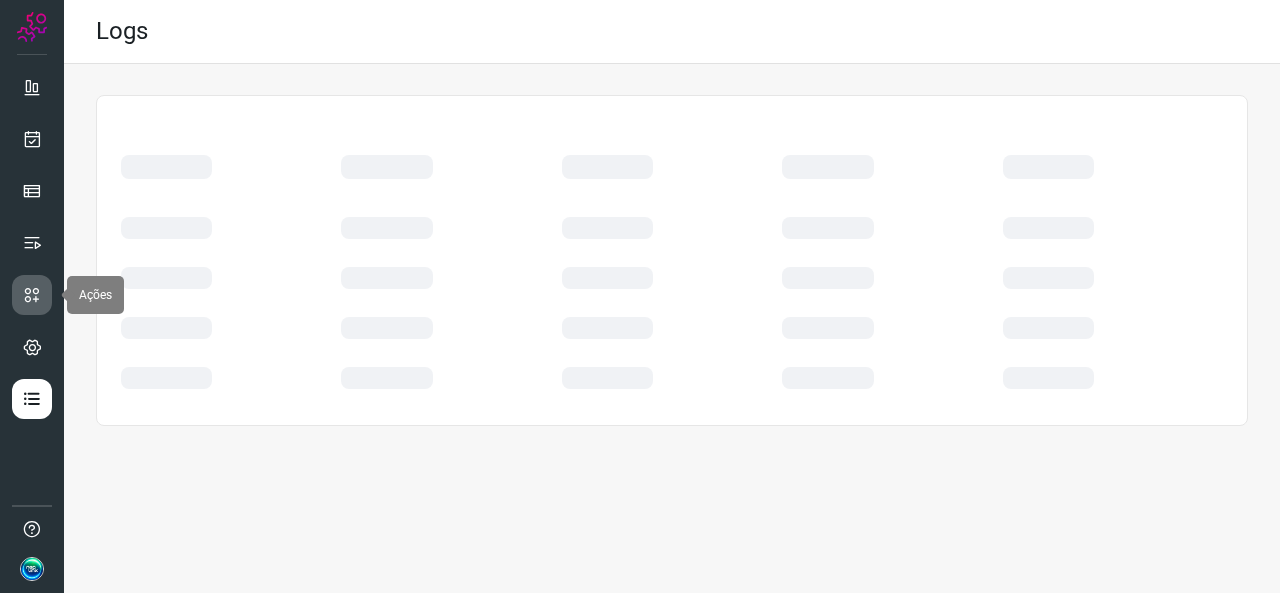 click at bounding box center [32, 295] 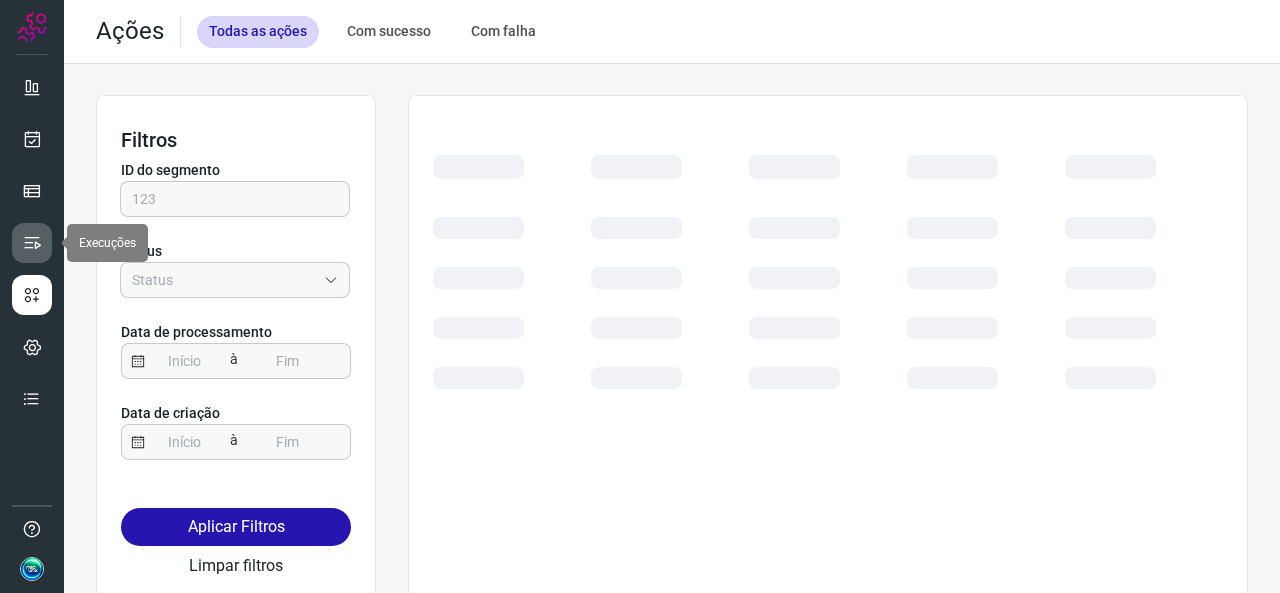 click at bounding box center (32, 243) 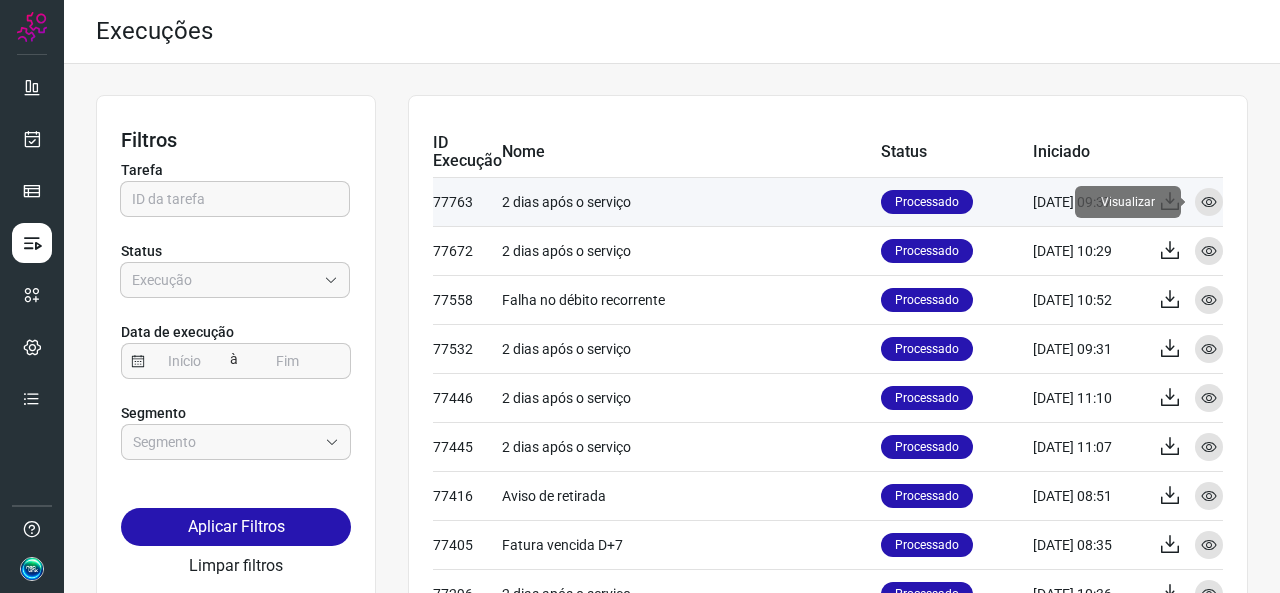 click at bounding box center [1209, 202] 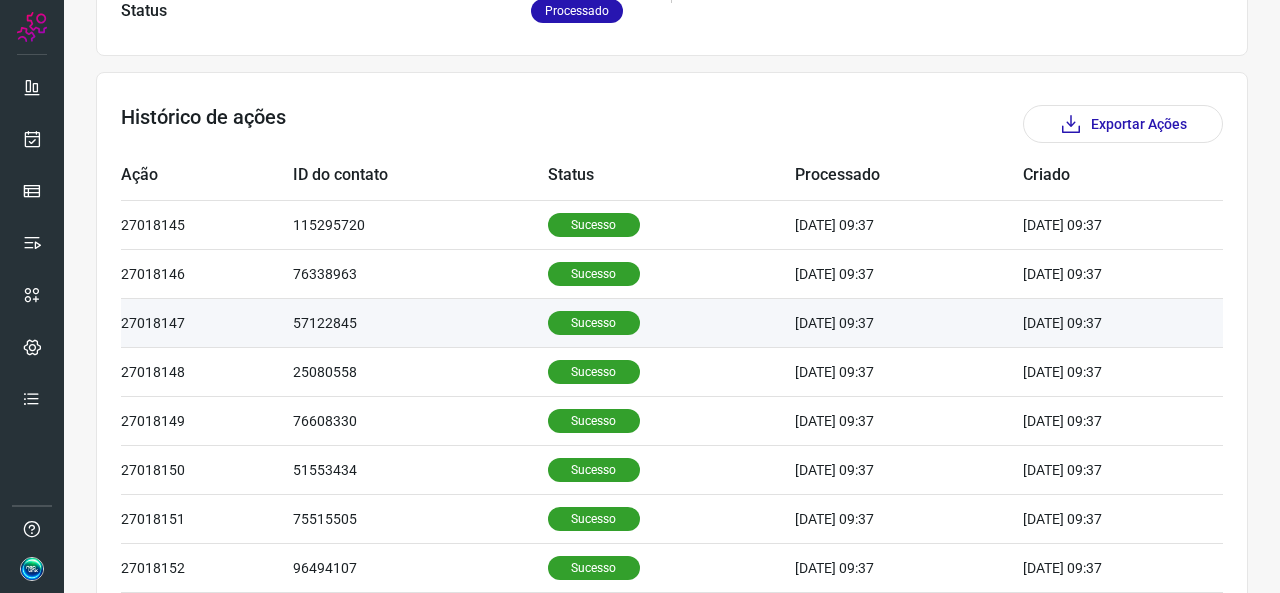 scroll, scrollTop: 522, scrollLeft: 0, axis: vertical 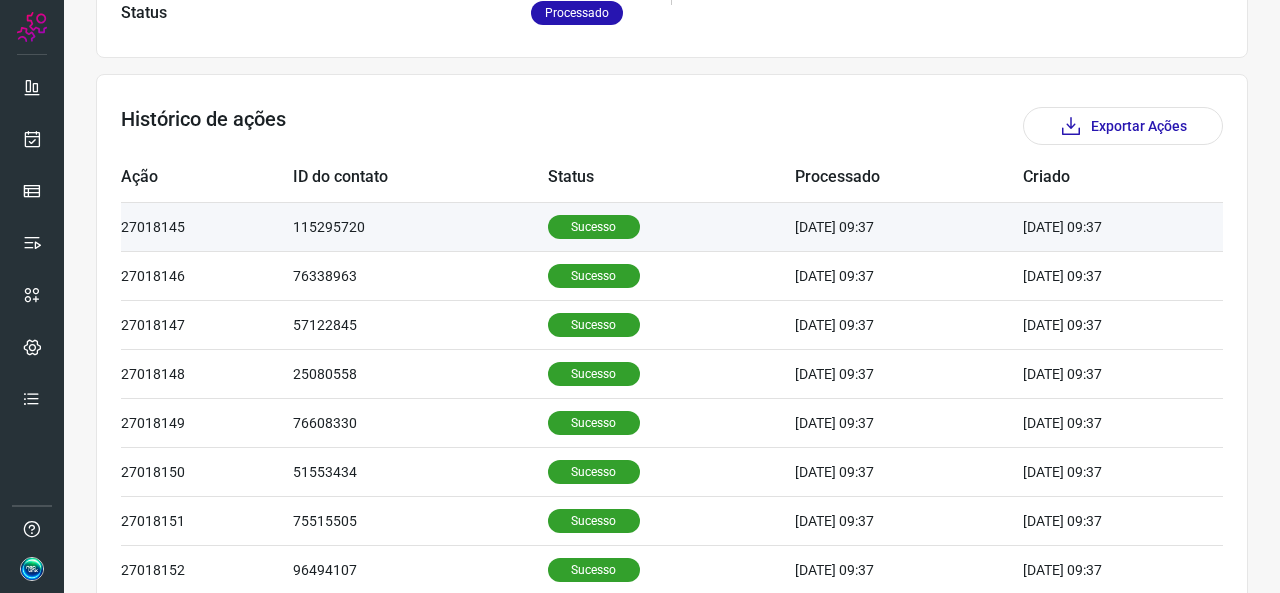 click on "Sucesso" at bounding box center (594, 227) 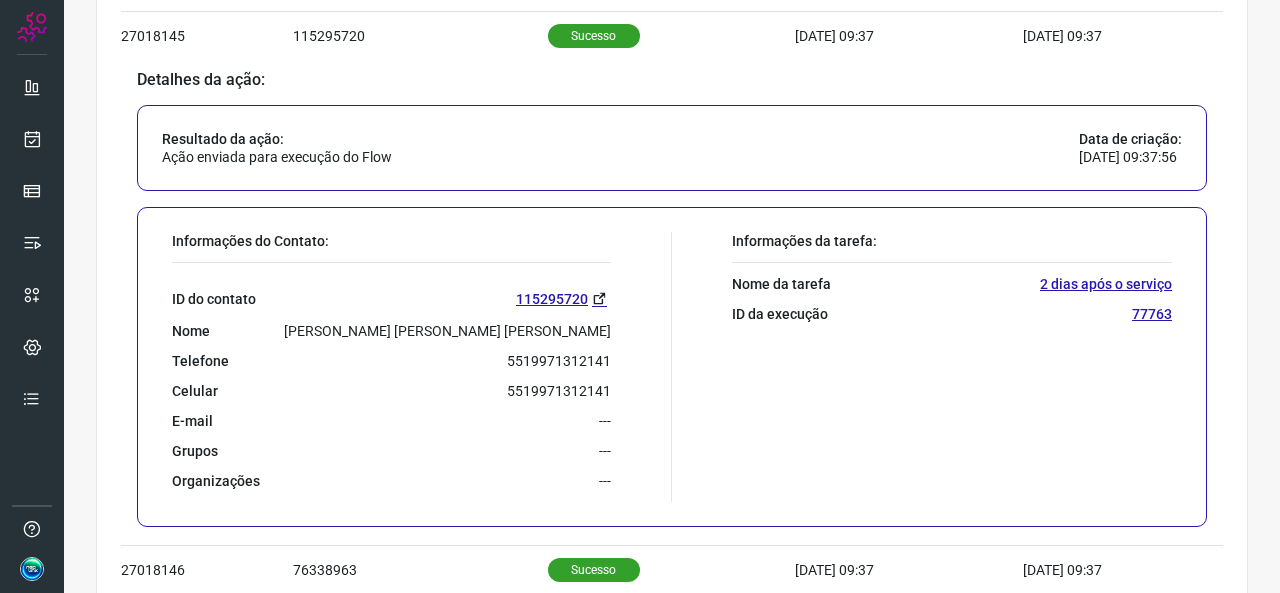 scroll, scrollTop: 508, scrollLeft: 0, axis: vertical 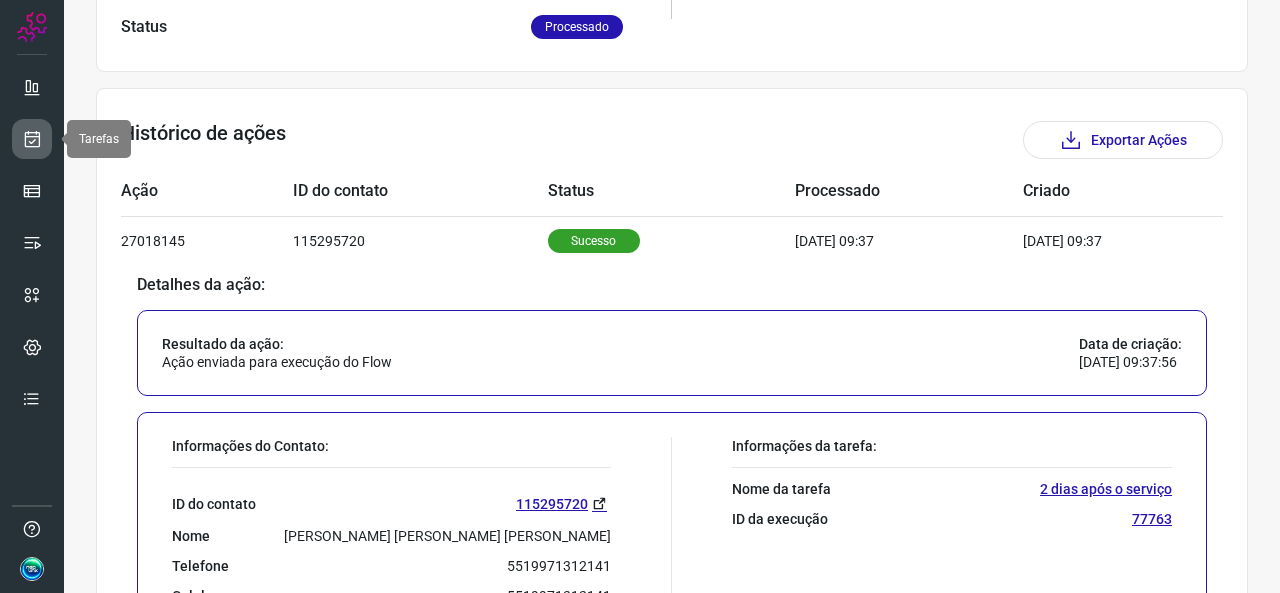 click at bounding box center [32, 139] 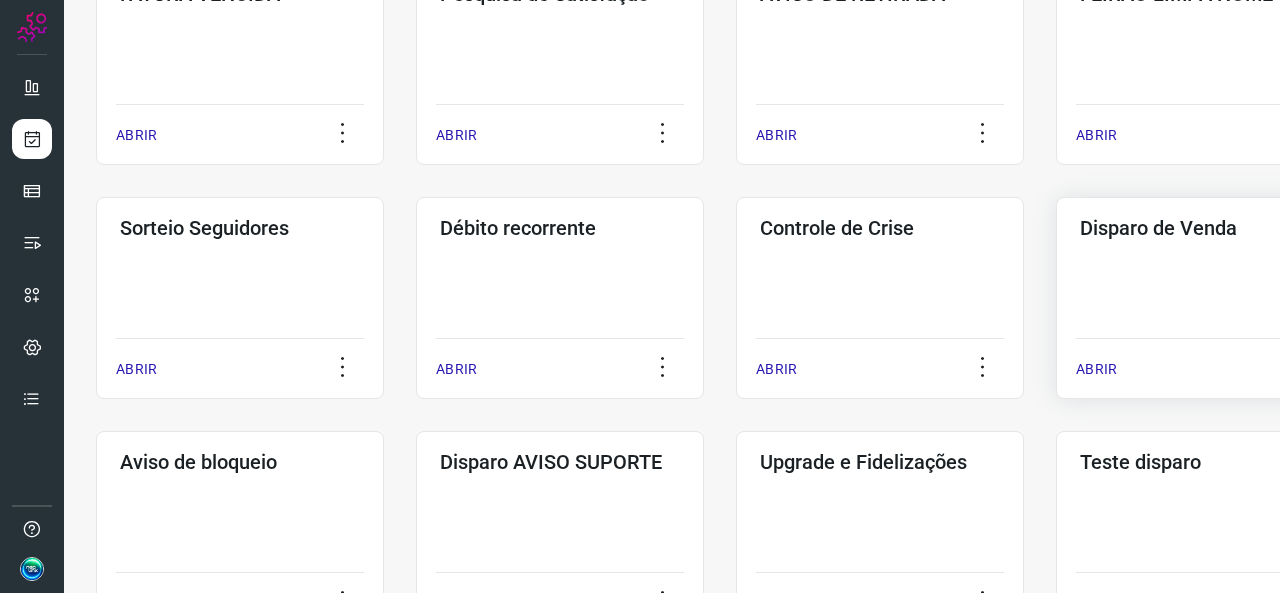 click on "Disparo de Venda  ABRIR" 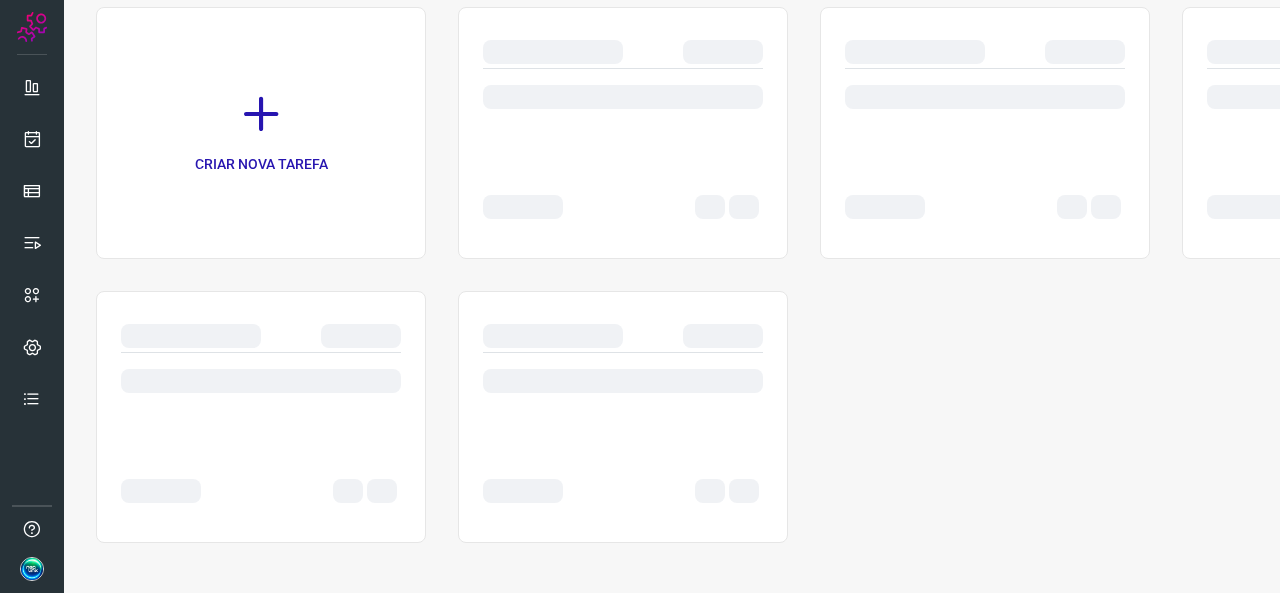 scroll, scrollTop: 152, scrollLeft: 0, axis: vertical 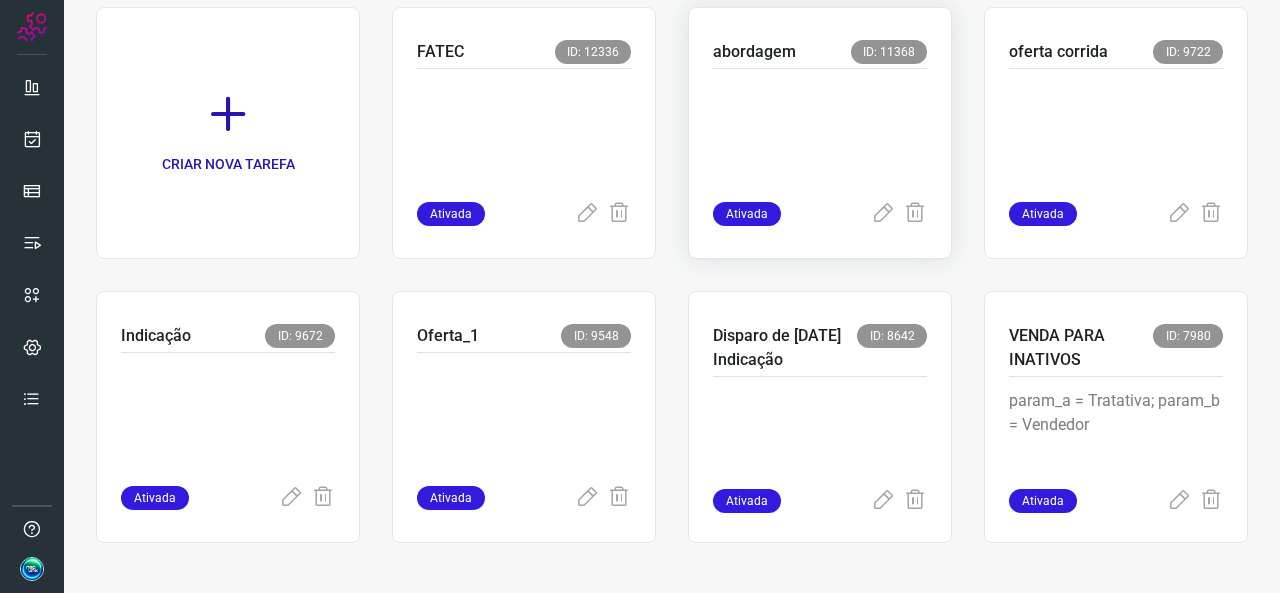 click at bounding box center [820, 131] 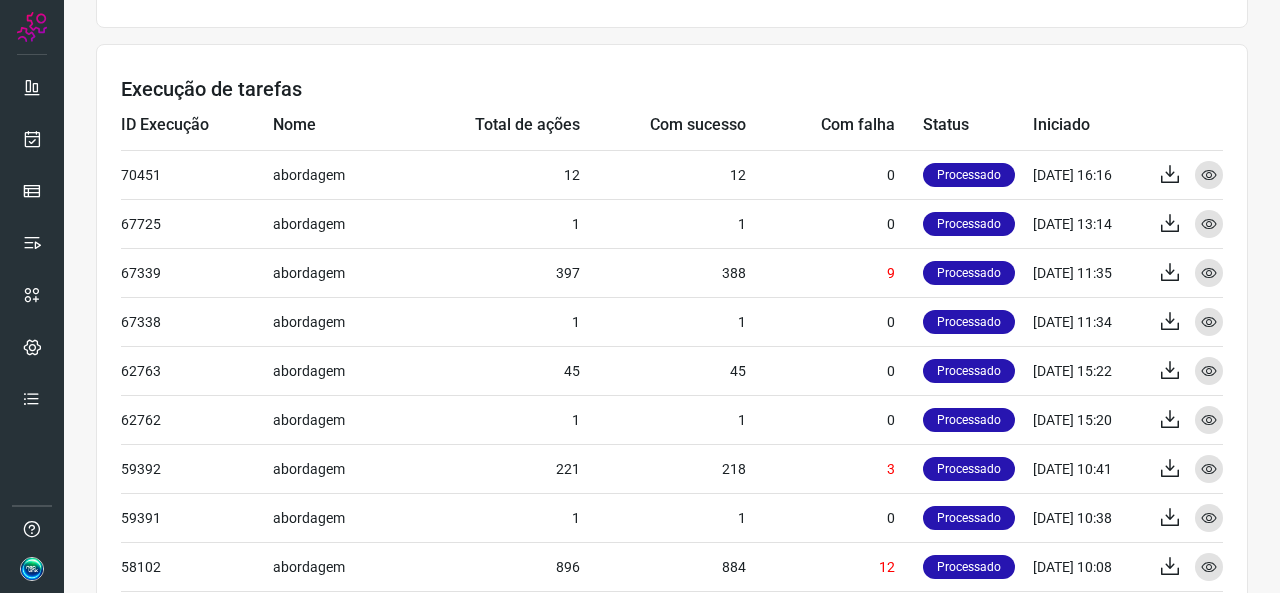 scroll, scrollTop: 752, scrollLeft: 0, axis: vertical 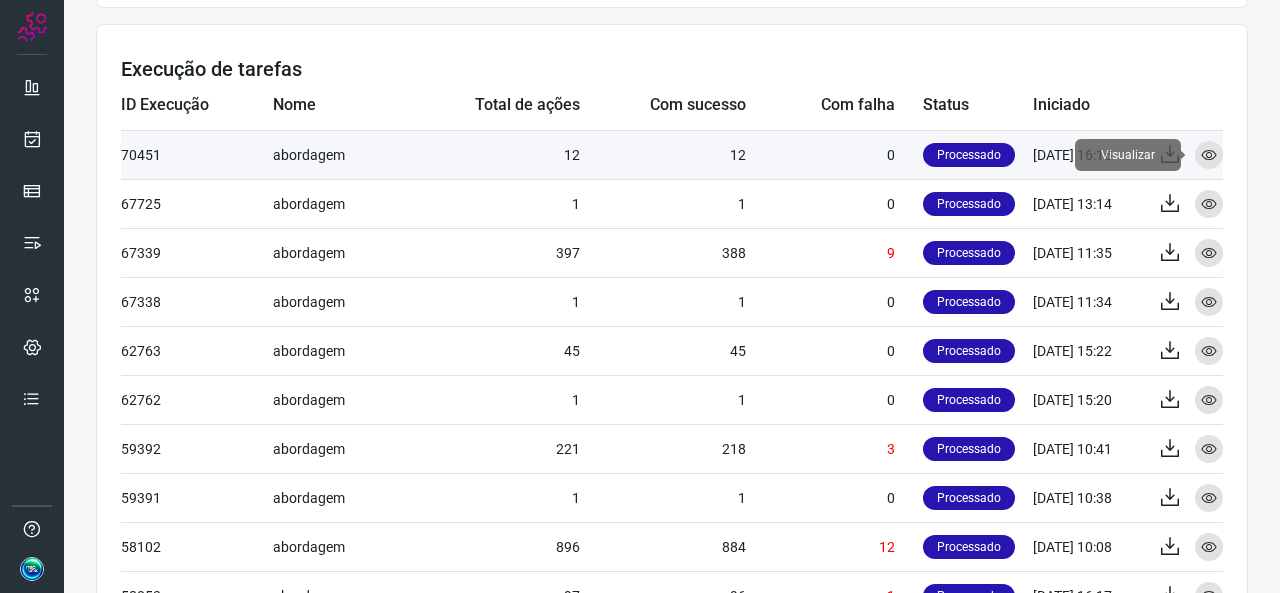 click at bounding box center [1209, 155] 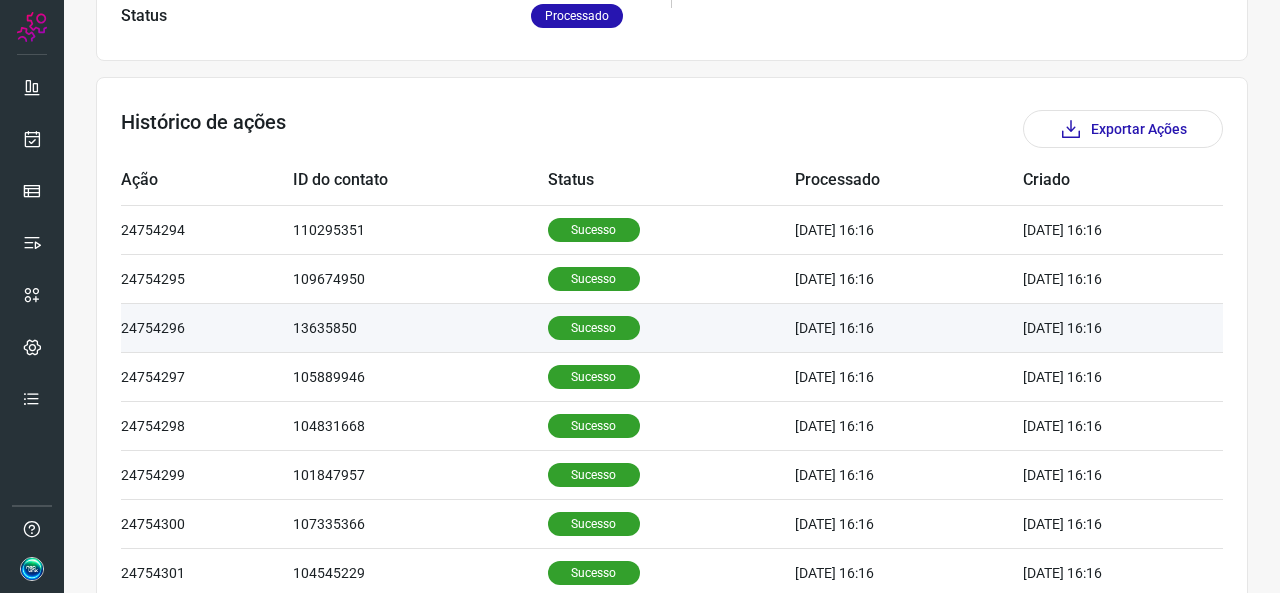 scroll, scrollTop: 564, scrollLeft: 0, axis: vertical 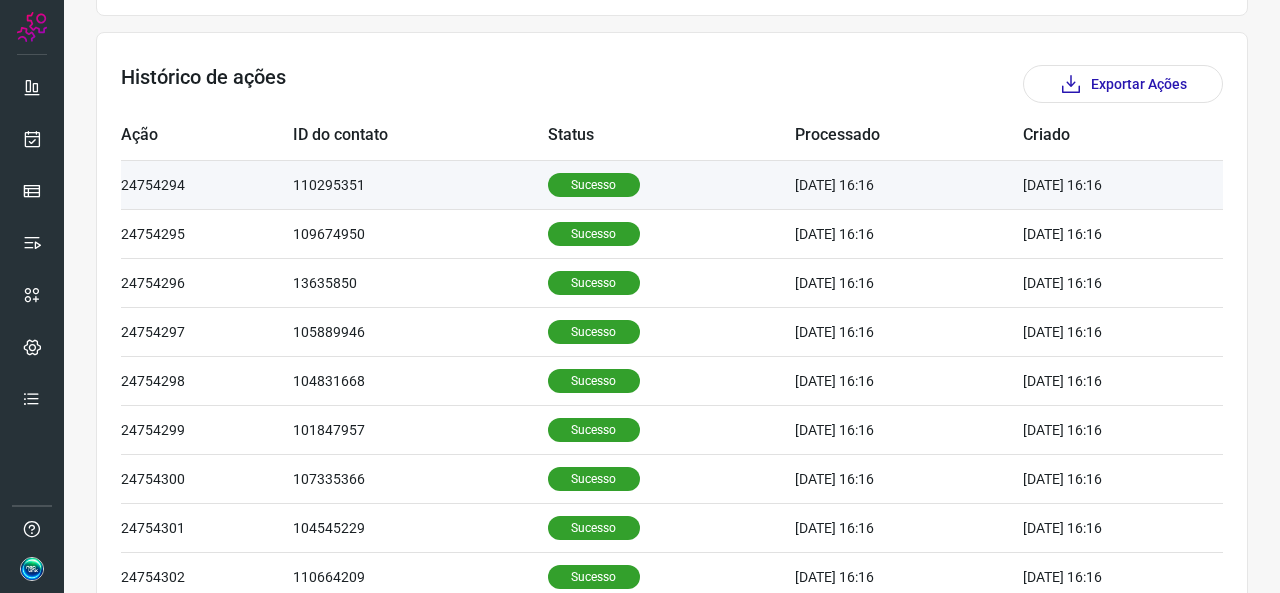click on "110295351" at bounding box center [420, 184] 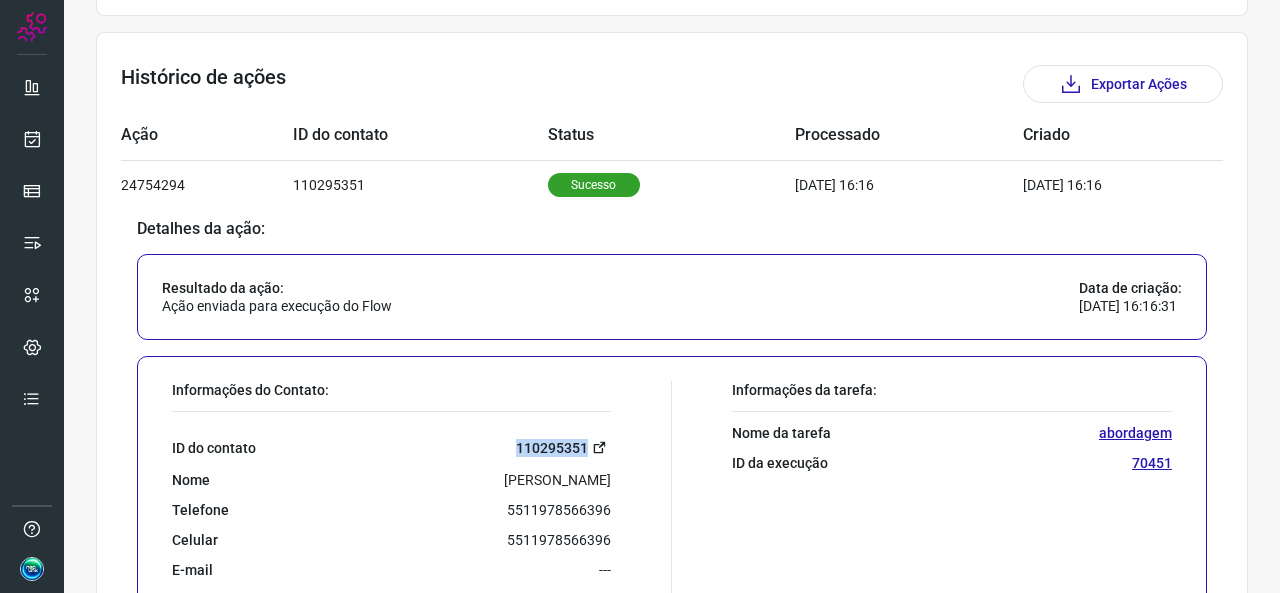 drag, startPoint x: 489, startPoint y: 442, endPoint x: 582, endPoint y: 439, distance: 93.04838 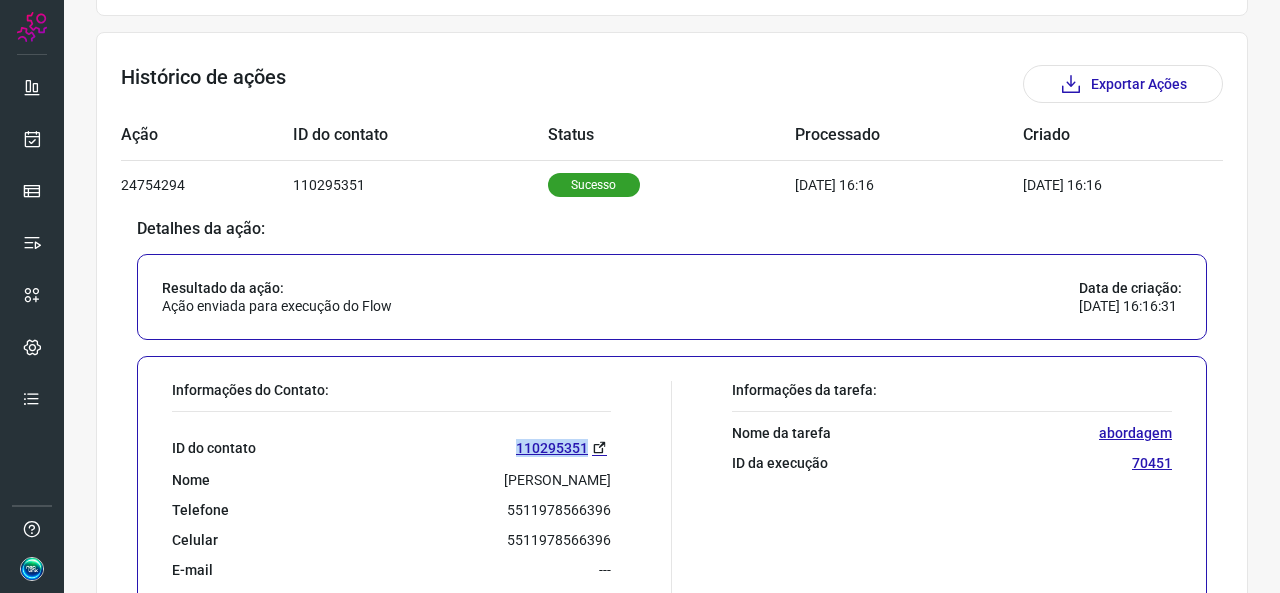 copy on "110295351" 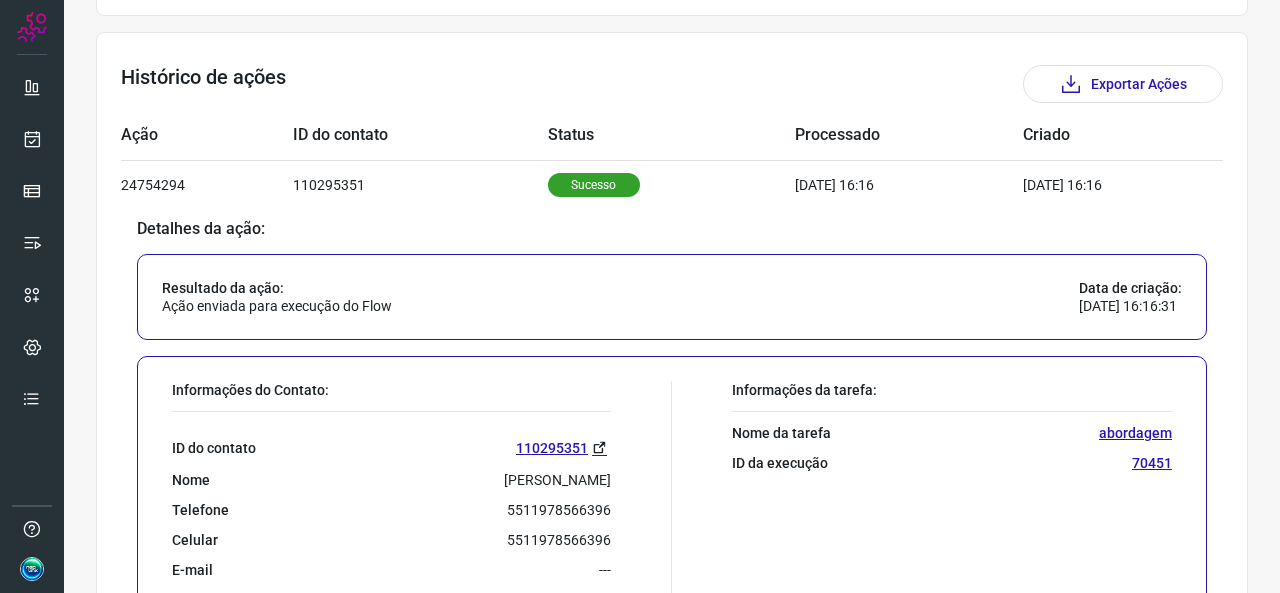 click on "Informações do Contato:  ID do contato 110295351  Nome [PERSON_NAME] Telefone 5511978566396 Celular [PHONE_NUMBER] E-mail --- Grupos --- Organizações --- Informações da tarefa: Nome da tarefa abordagem ID da execução 70451" at bounding box center (672, 516) 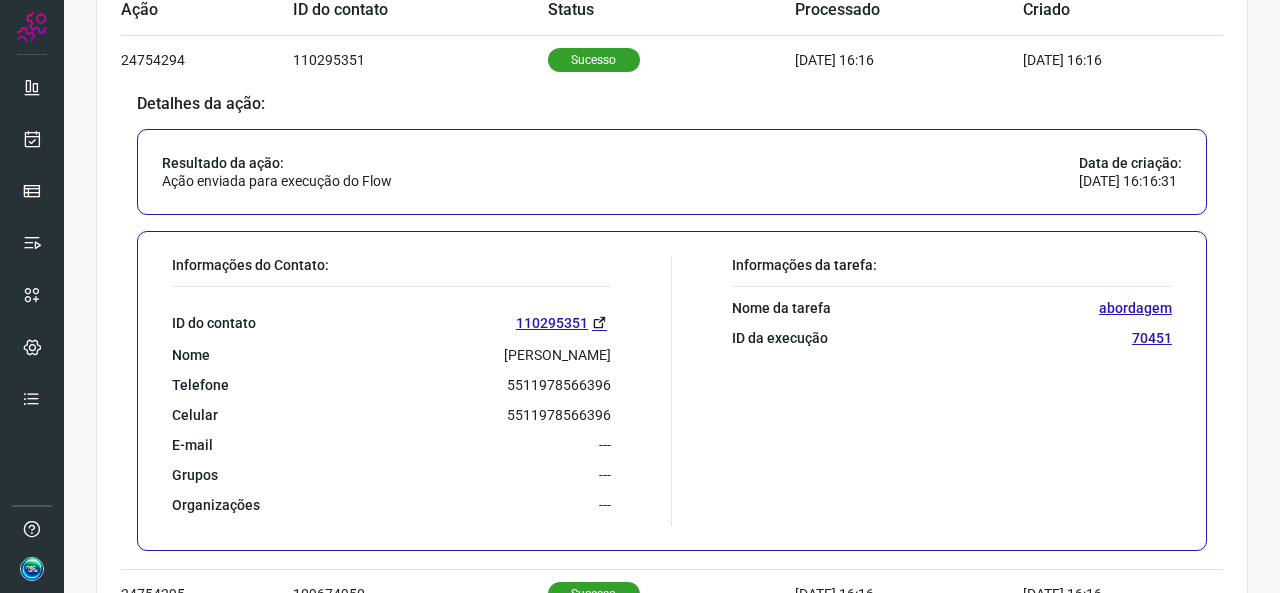 scroll, scrollTop: 864, scrollLeft: 0, axis: vertical 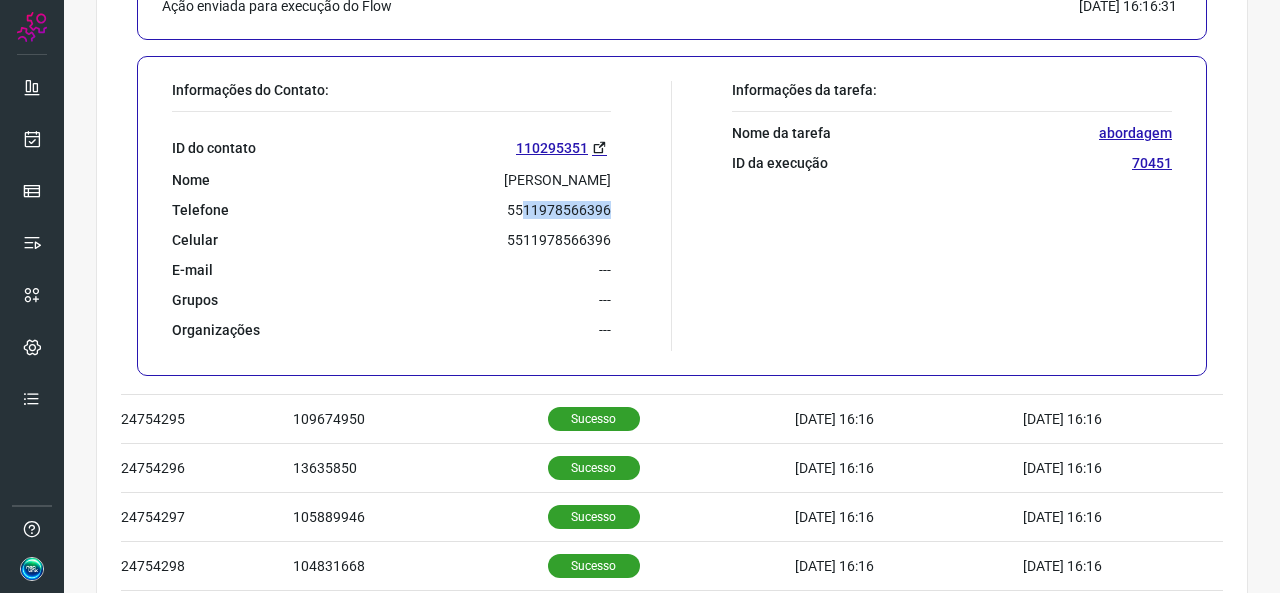 drag, startPoint x: 516, startPoint y: 211, endPoint x: 604, endPoint y: 204, distance: 88.27797 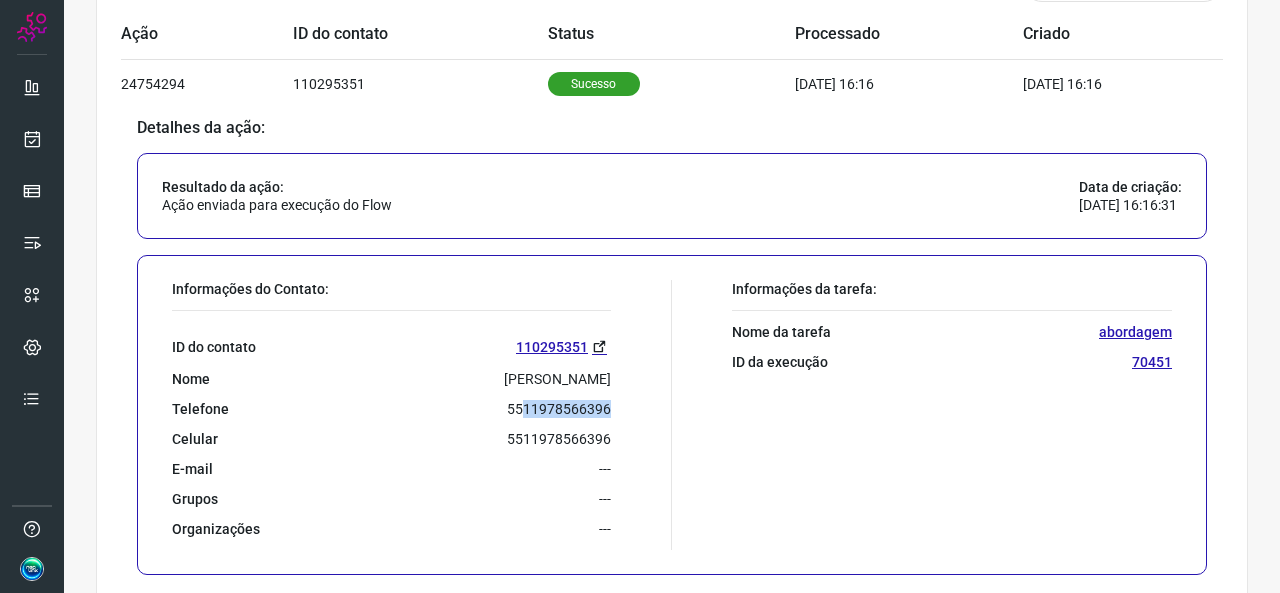 scroll, scrollTop: 664, scrollLeft: 0, axis: vertical 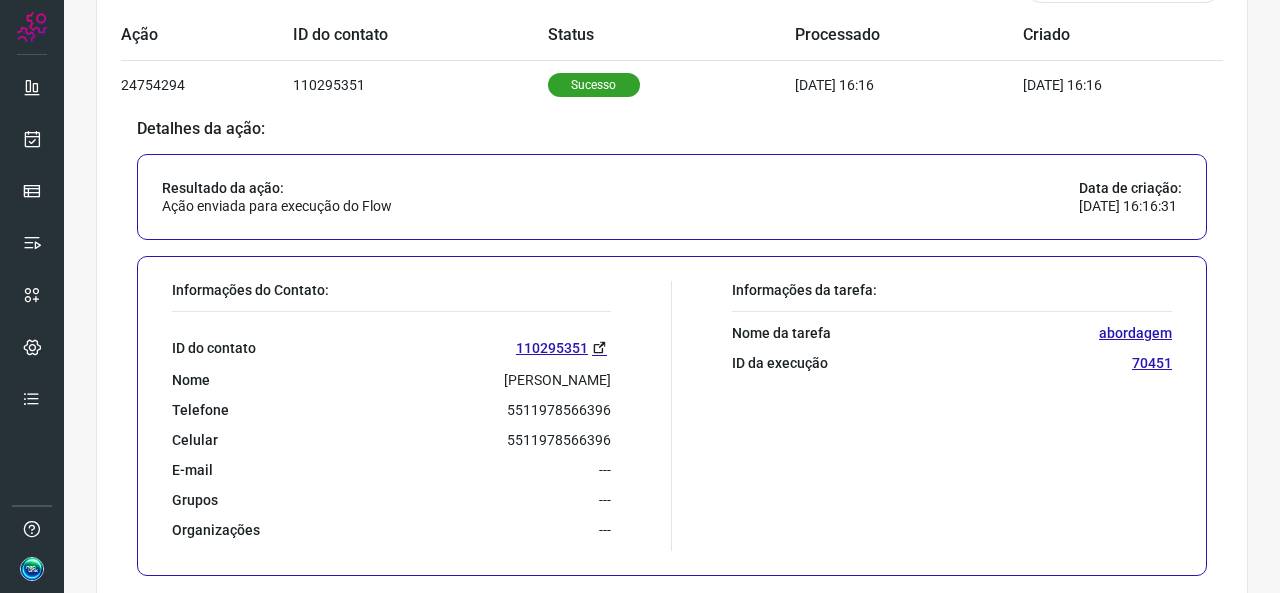 click on "ID do contato 110295351" at bounding box center (391, 347) 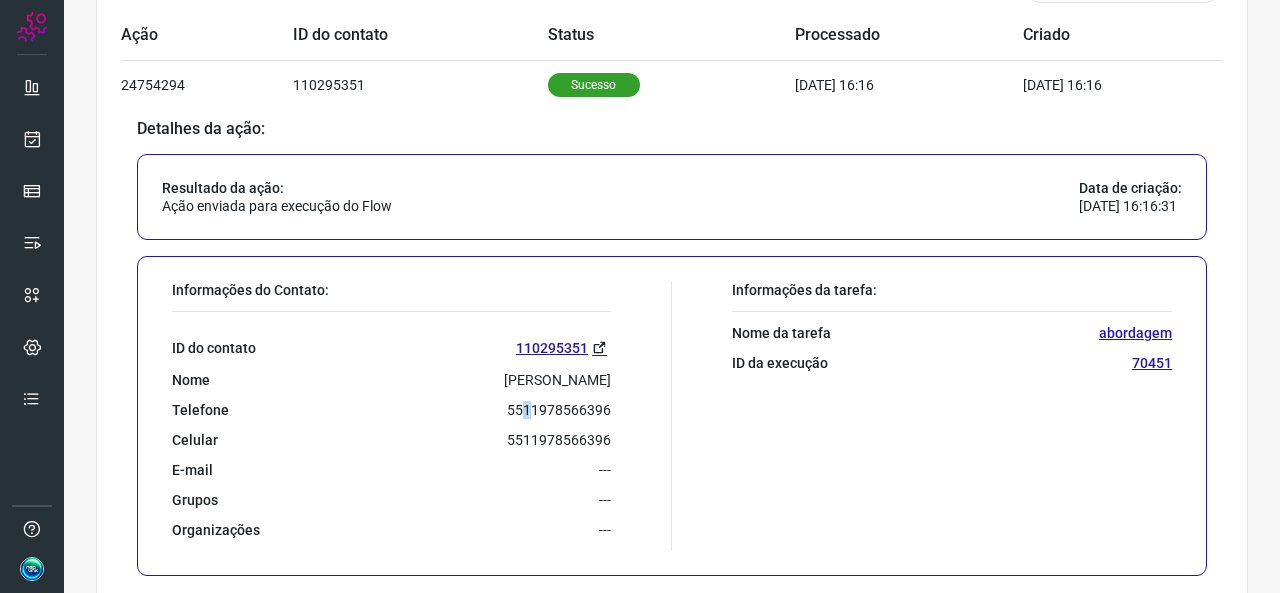 click on "5511978566396" at bounding box center (559, 410) 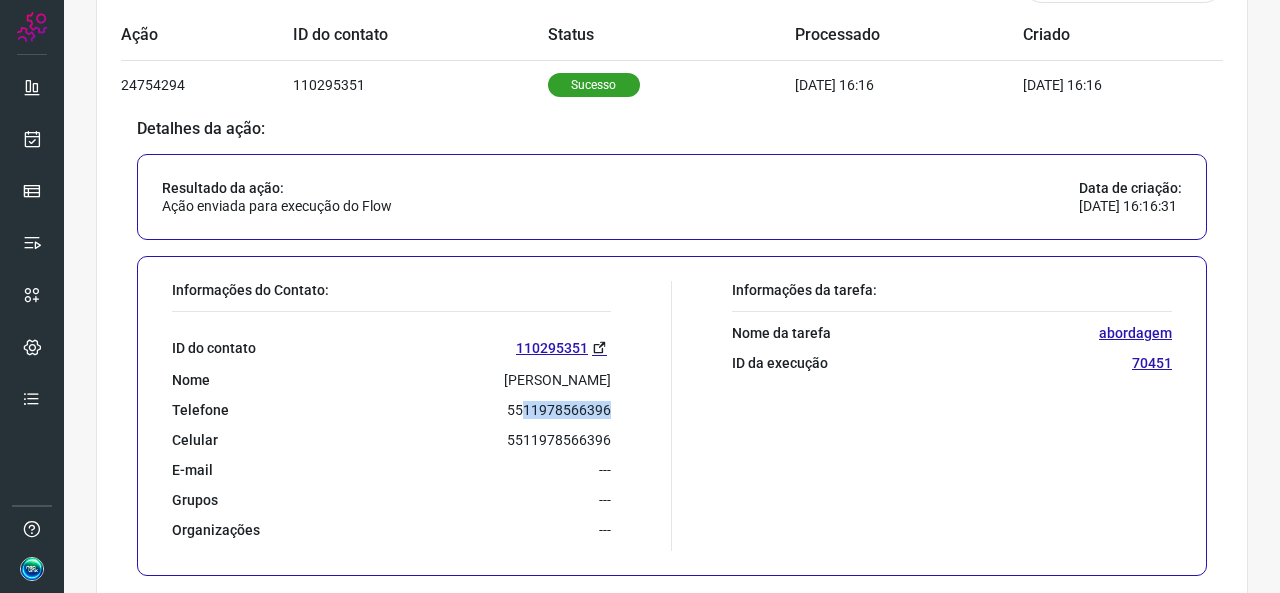 drag, startPoint x: 516, startPoint y: 408, endPoint x: 602, endPoint y: 401, distance: 86.28442 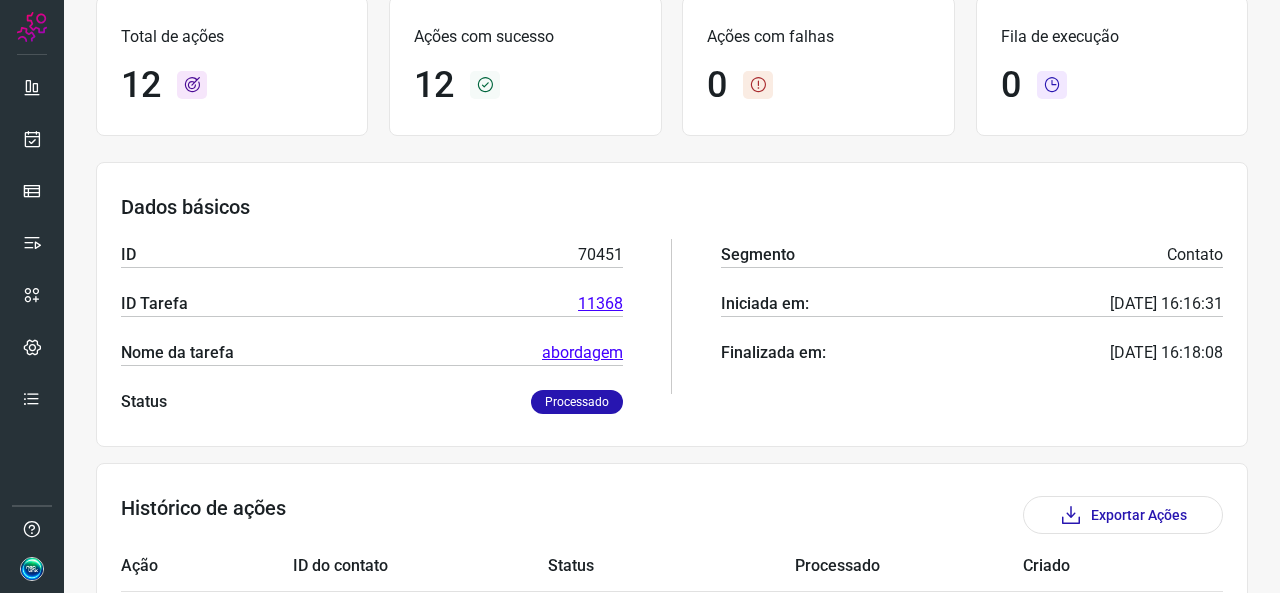scroll, scrollTop: 0, scrollLeft: 0, axis: both 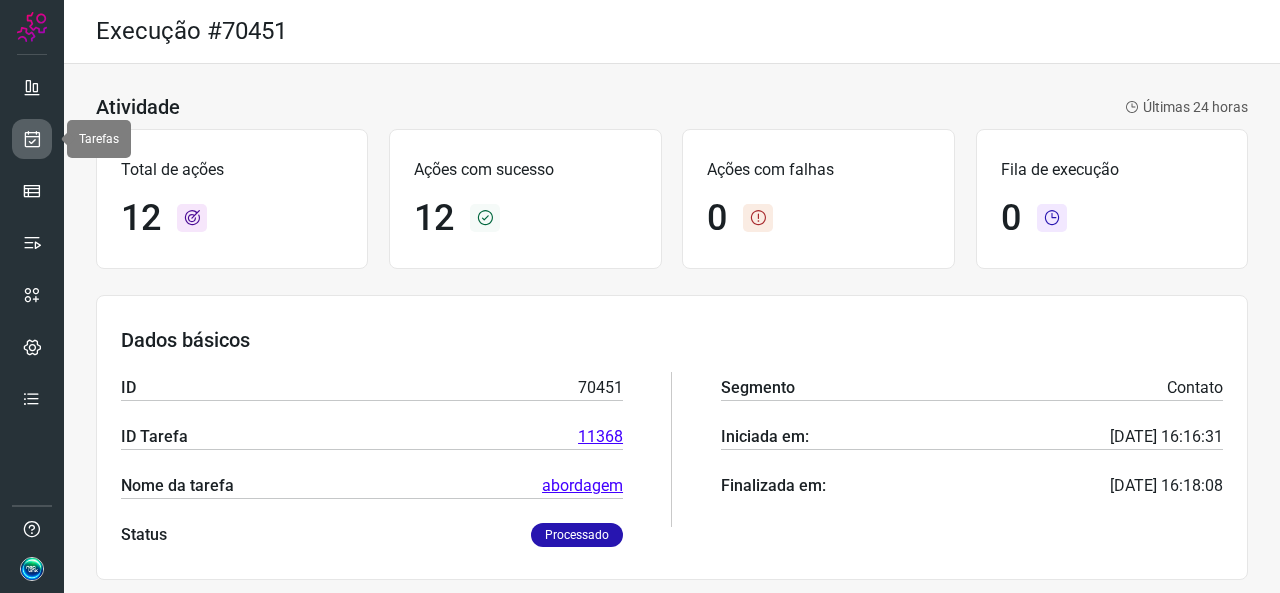 click at bounding box center [32, 139] 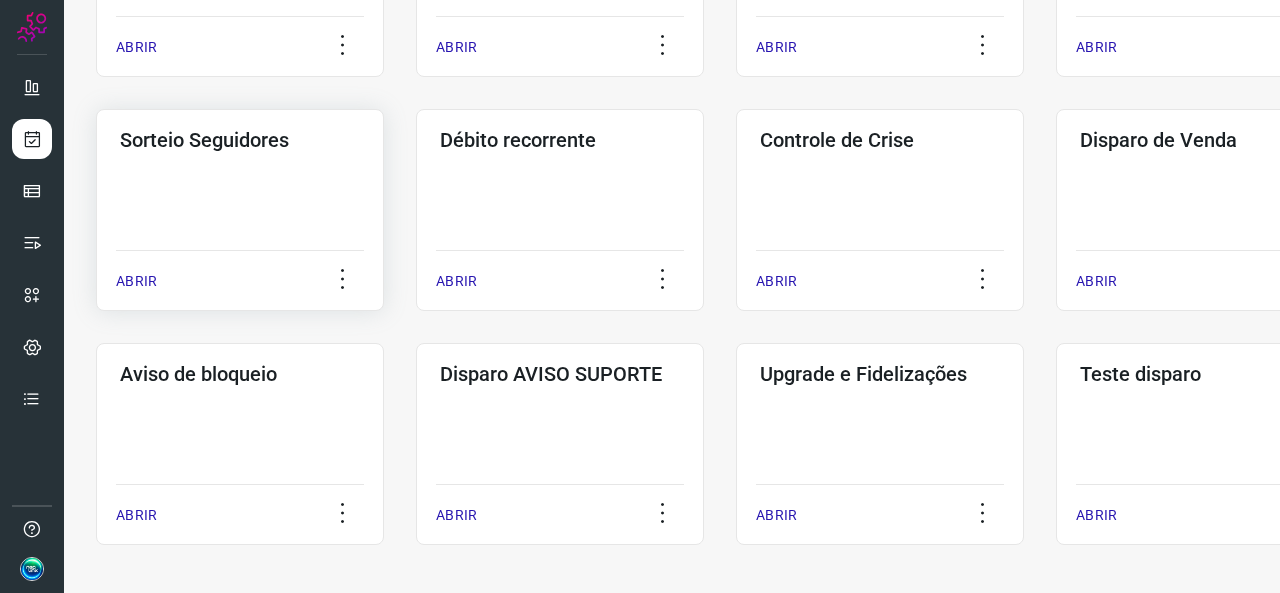 scroll, scrollTop: 520, scrollLeft: 0, axis: vertical 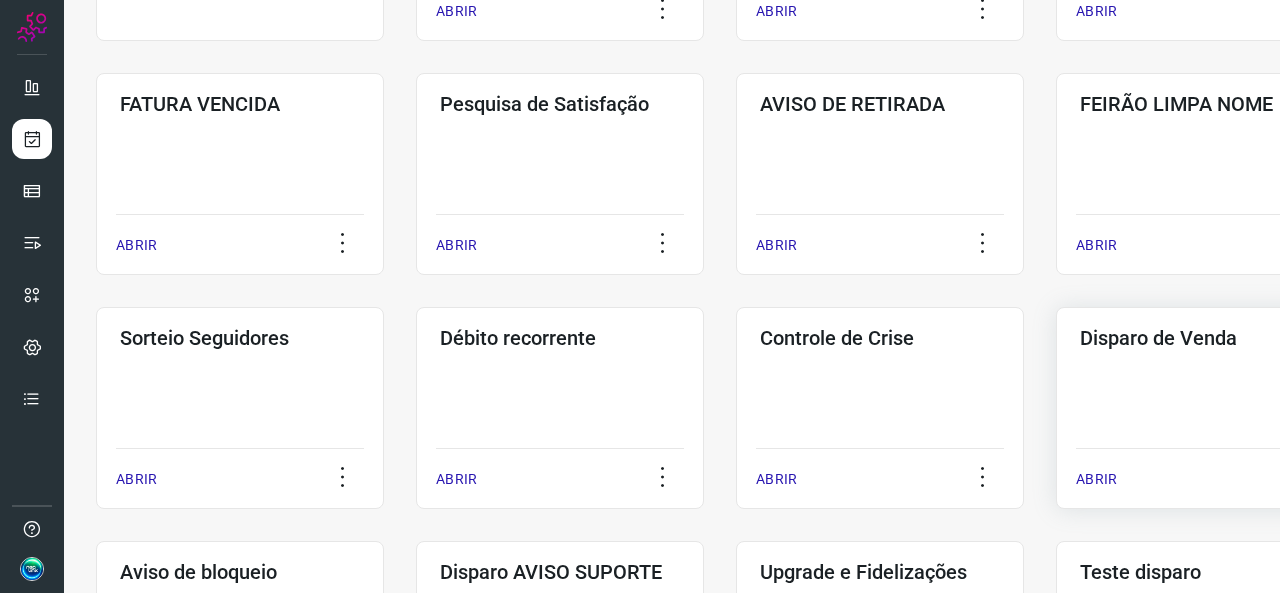 click on "Disparo de Venda  ABRIR" 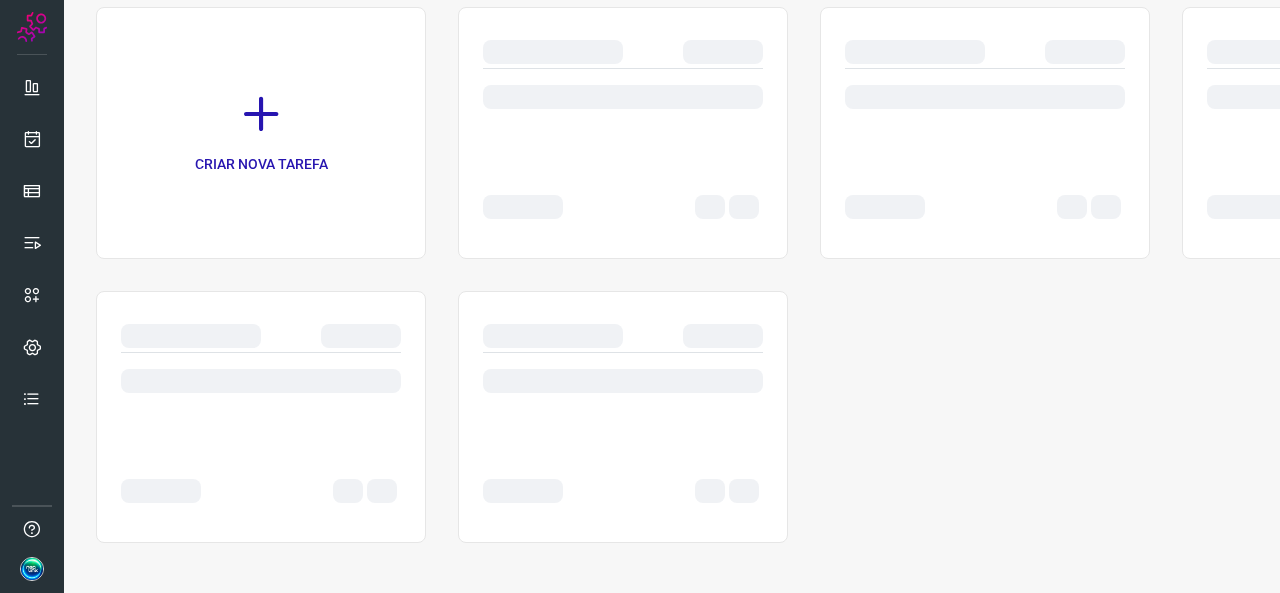 scroll, scrollTop: 152, scrollLeft: 0, axis: vertical 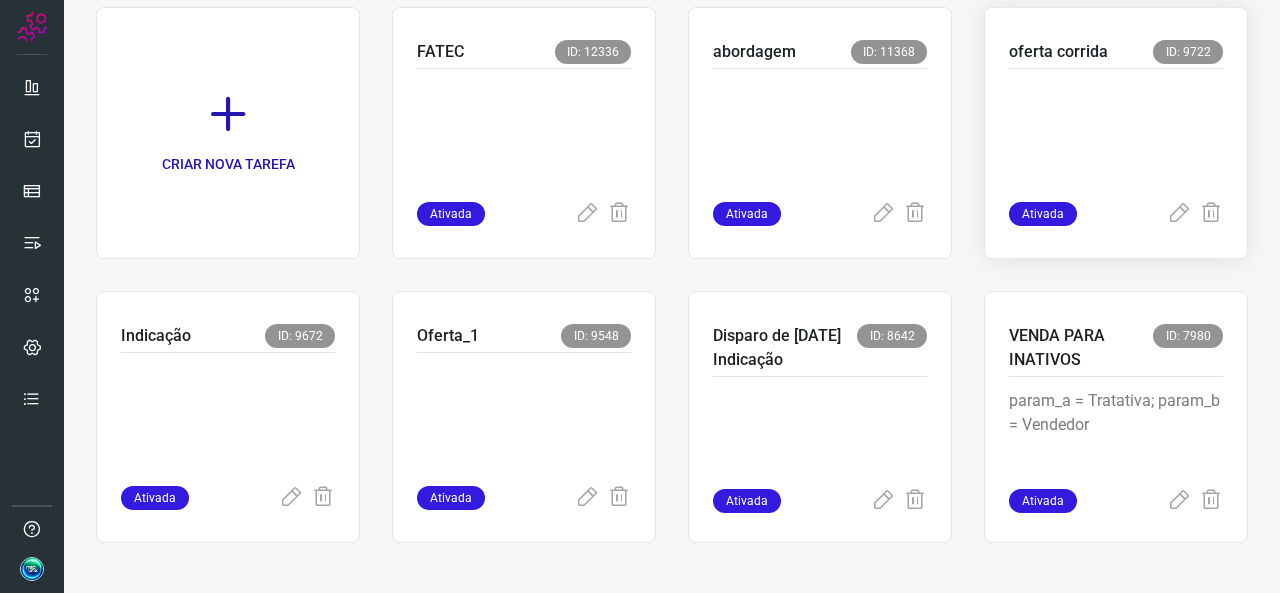 click at bounding box center (1116, 131) 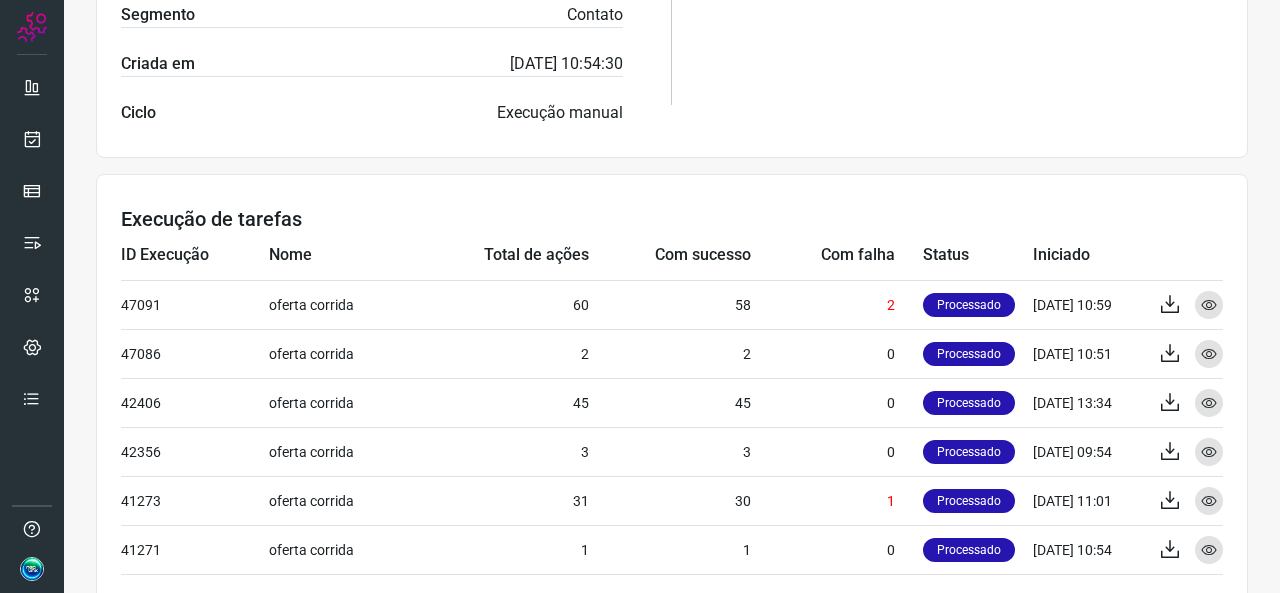 scroll, scrollTop: 652, scrollLeft: 0, axis: vertical 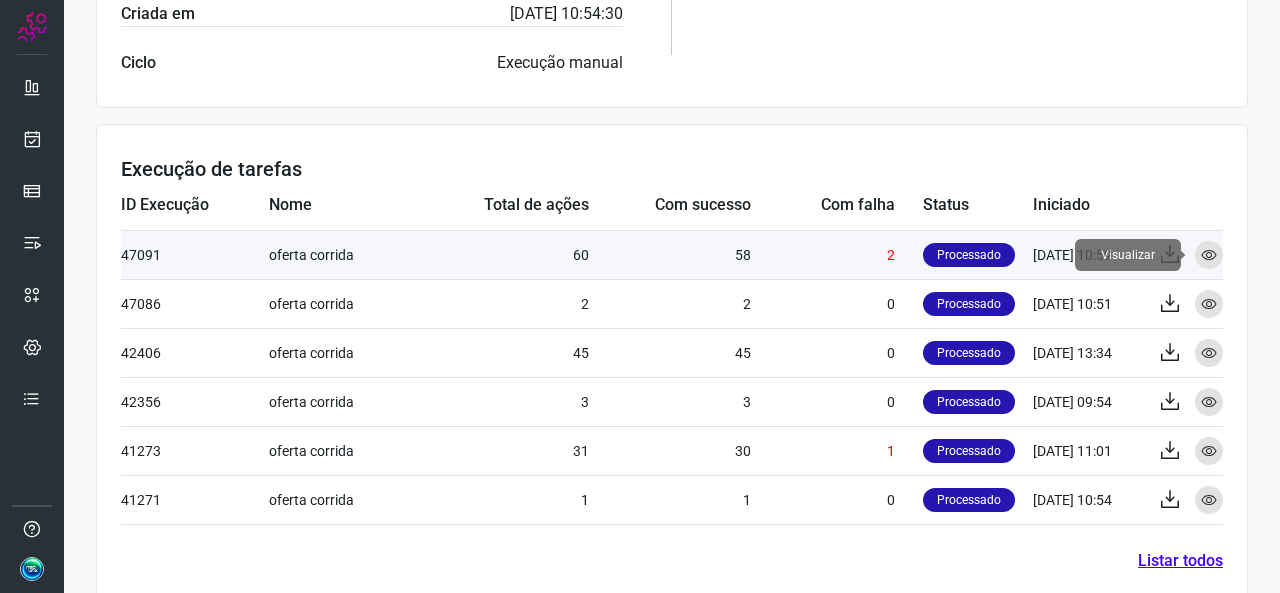 click at bounding box center [1209, 255] 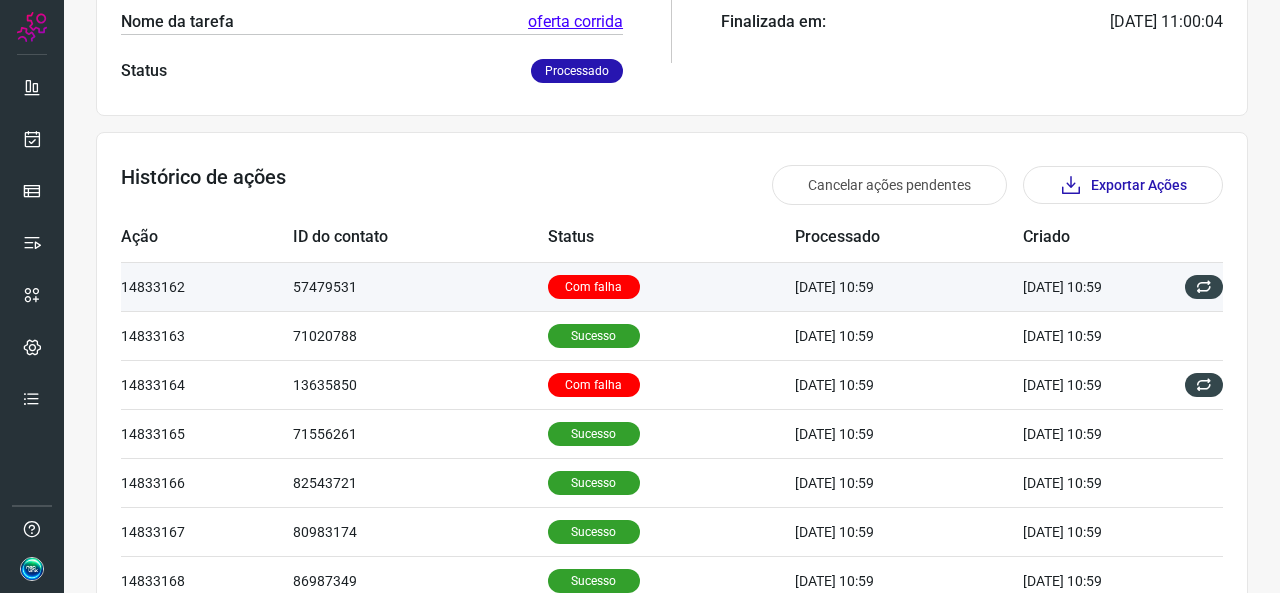 scroll, scrollTop: 564, scrollLeft: 0, axis: vertical 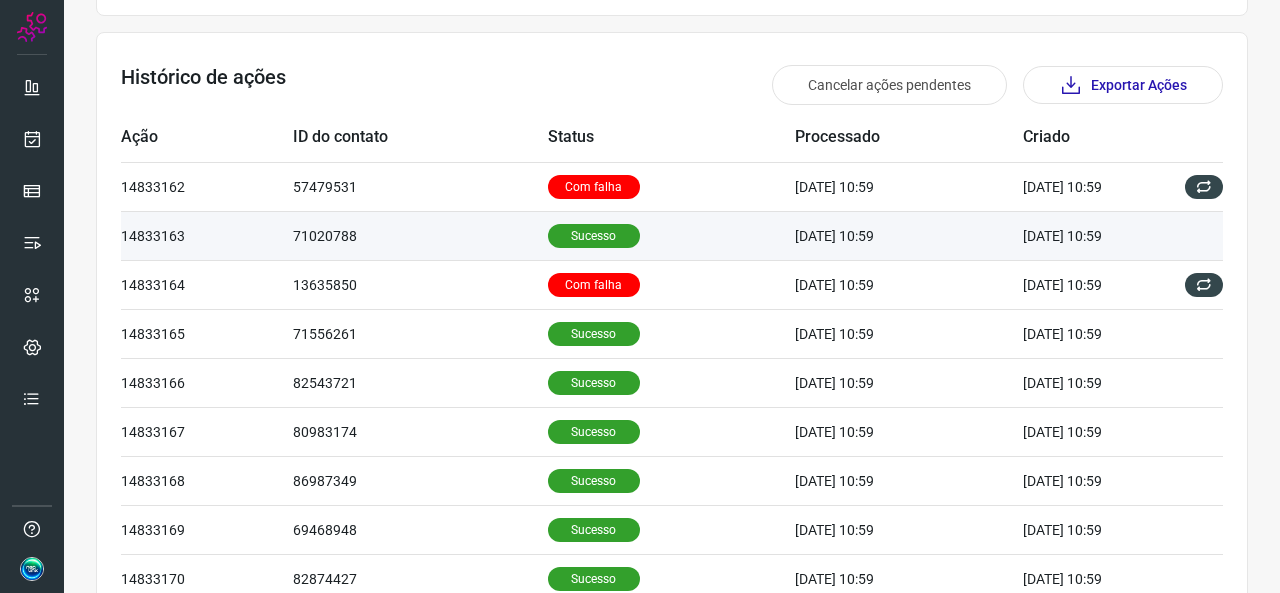 drag, startPoint x: 546, startPoint y: 229, endPoint x: 618, endPoint y: 251, distance: 75.28612 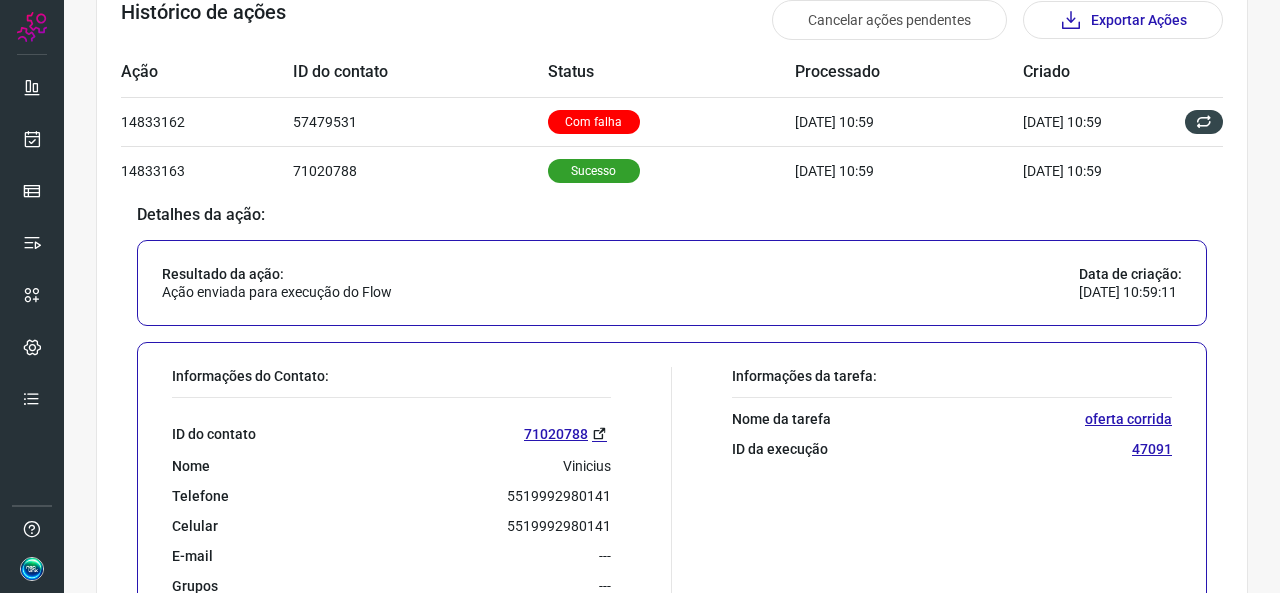 scroll, scrollTop: 664, scrollLeft: 0, axis: vertical 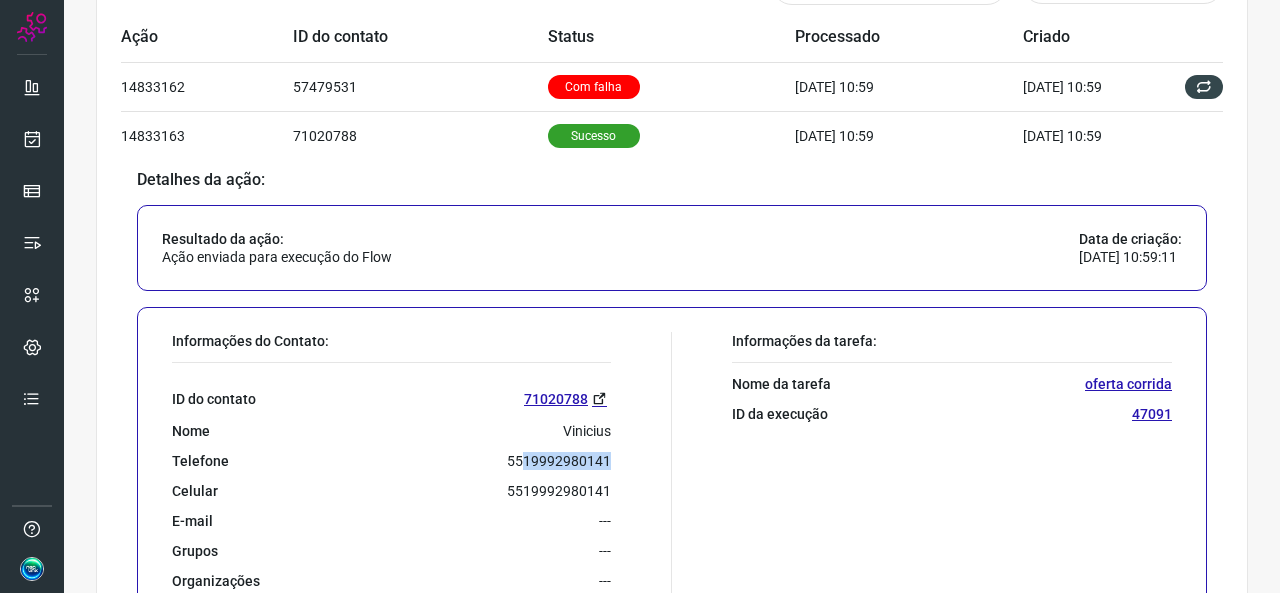drag, startPoint x: 515, startPoint y: 457, endPoint x: 602, endPoint y: 457, distance: 87 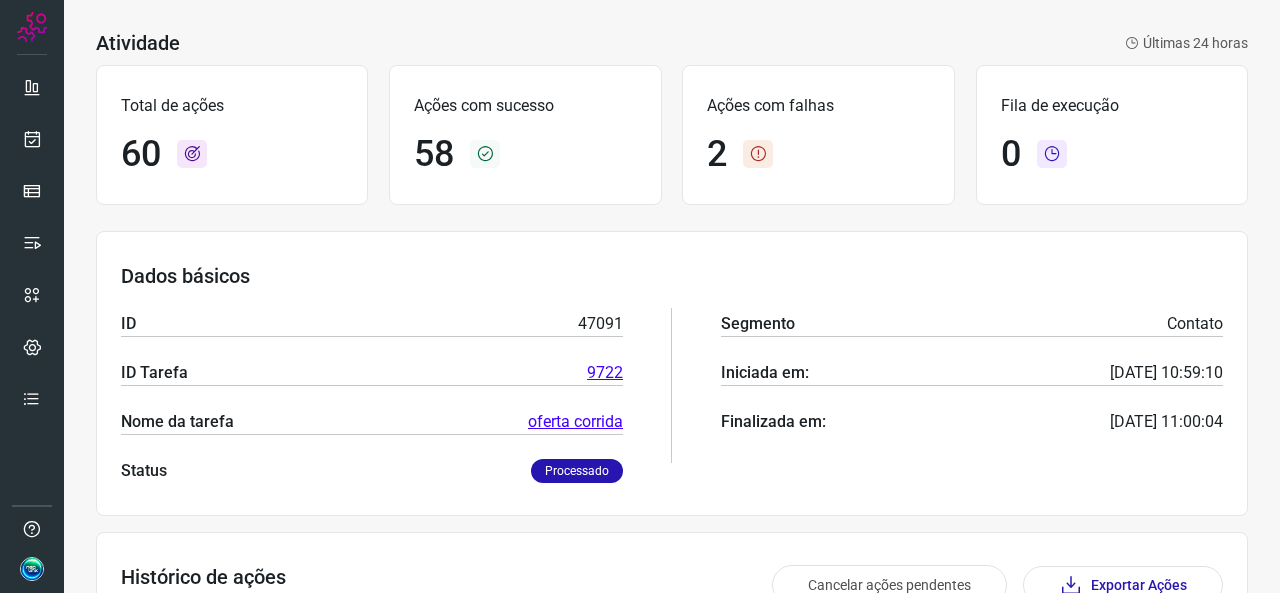 scroll, scrollTop: 100, scrollLeft: 0, axis: vertical 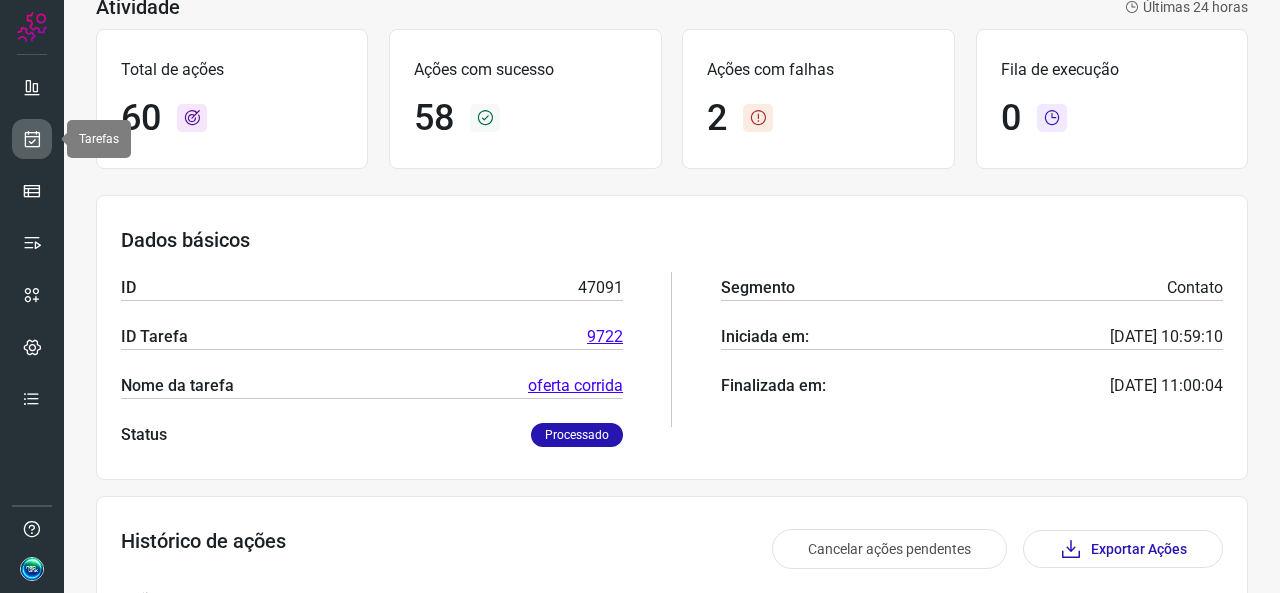 click at bounding box center [32, 139] 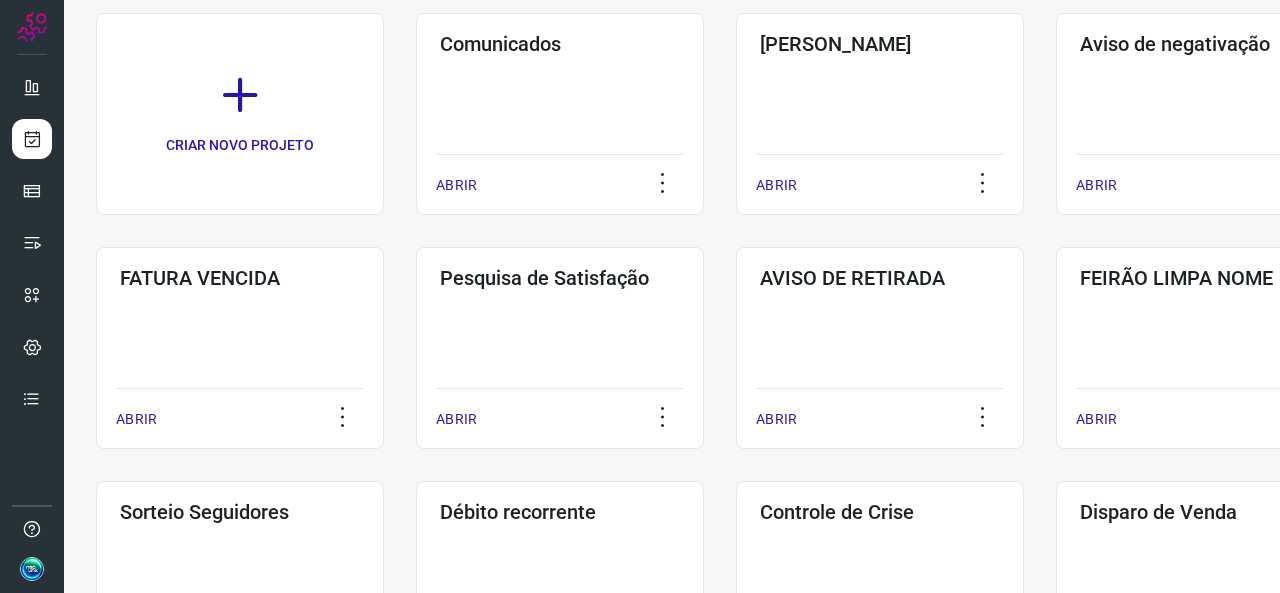 scroll, scrollTop: 520, scrollLeft: 0, axis: vertical 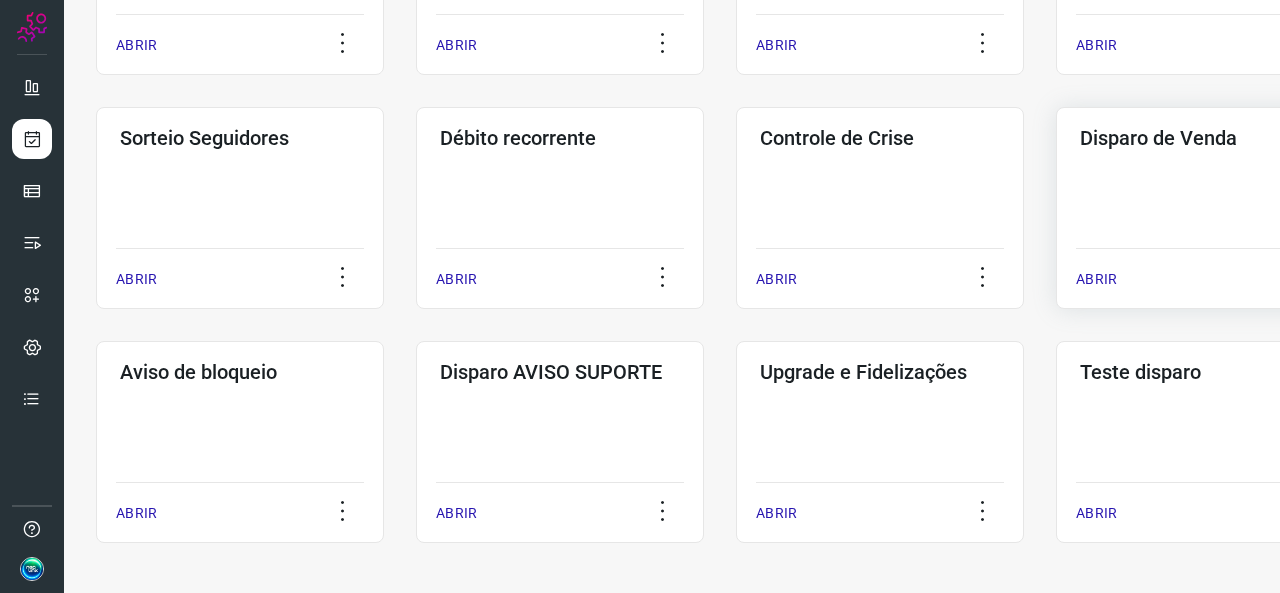 click on "Disparo de Venda  ABRIR" 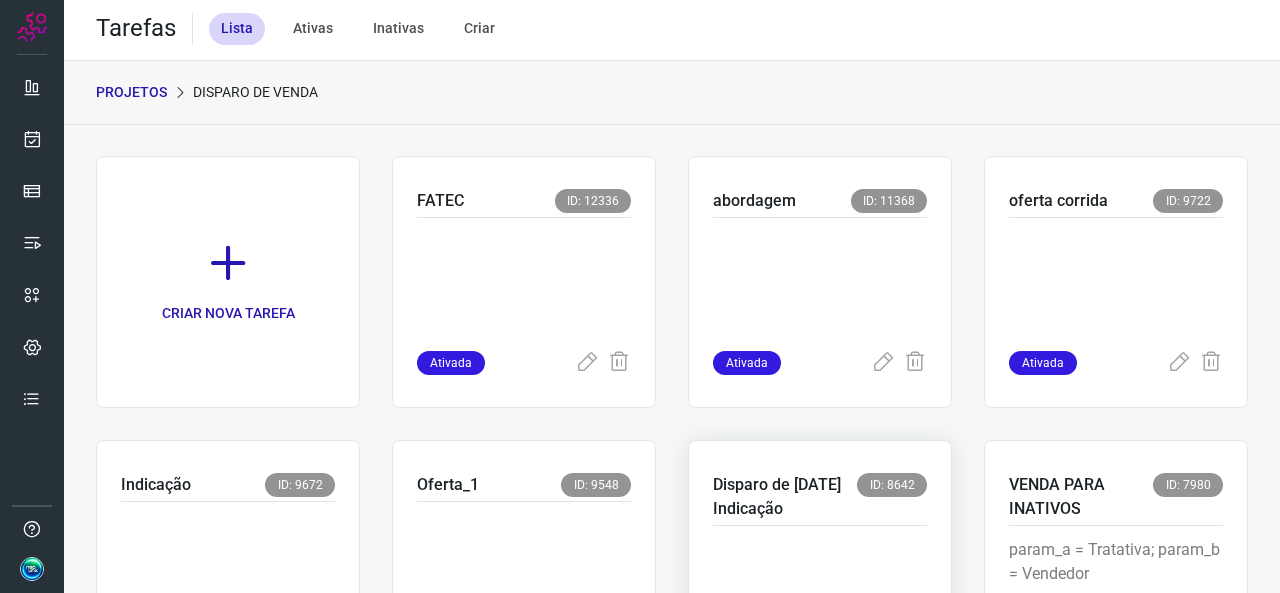 scroll, scrollTop: 0, scrollLeft: 0, axis: both 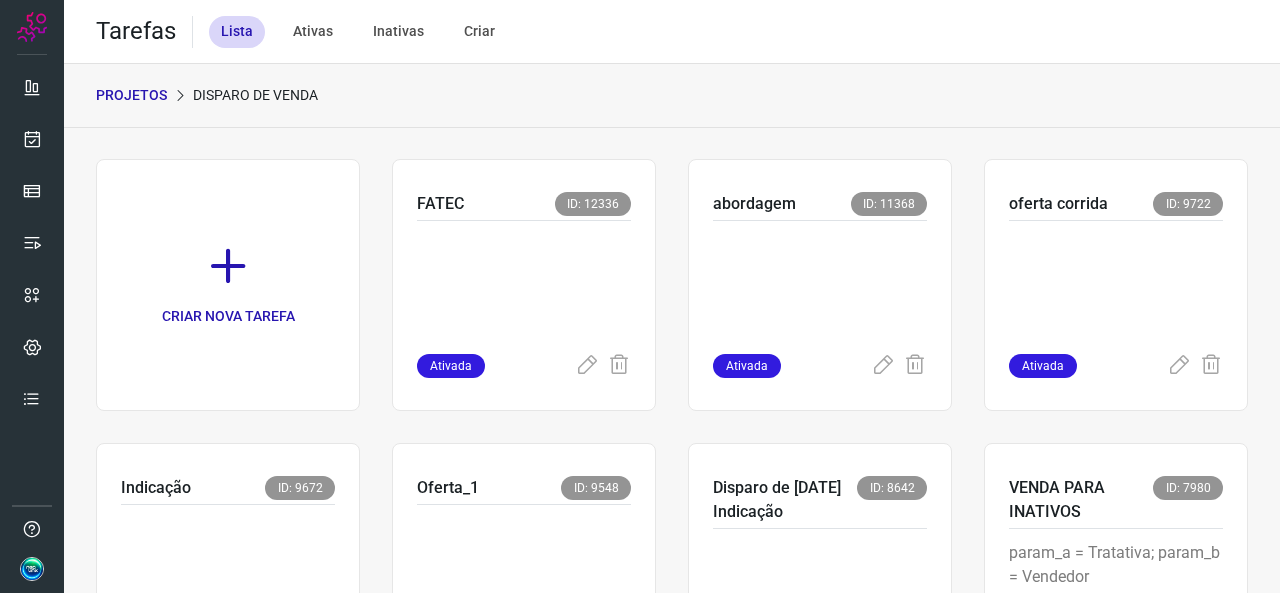 click on "Ativas" at bounding box center [313, 32] 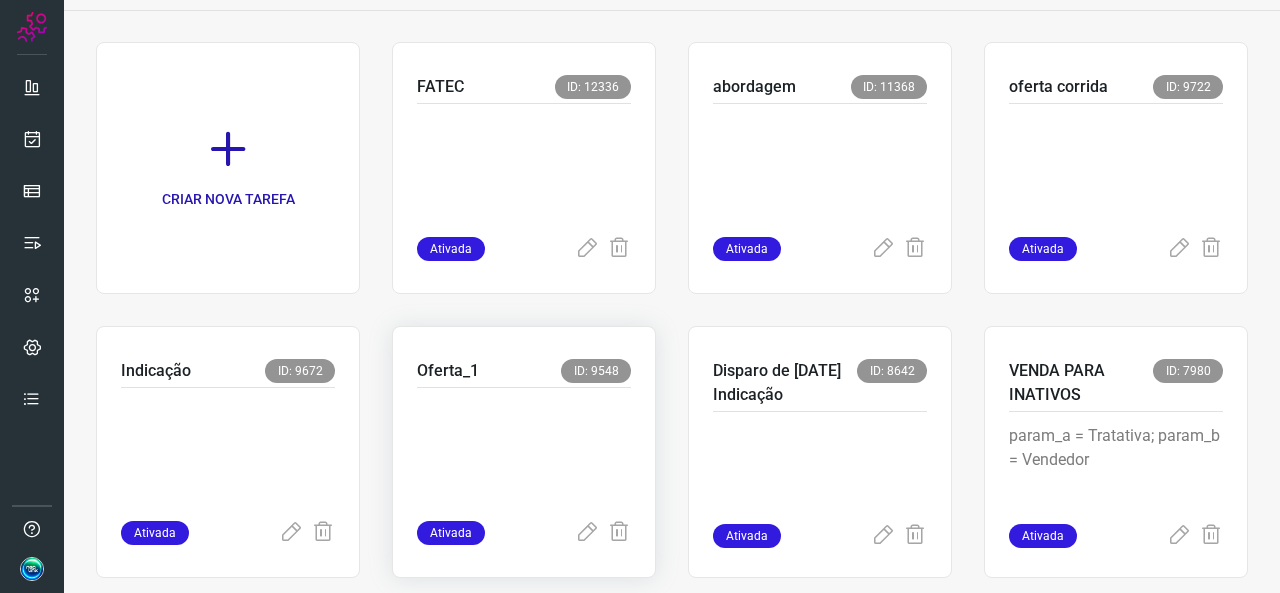 scroll, scrollTop: 152, scrollLeft: 0, axis: vertical 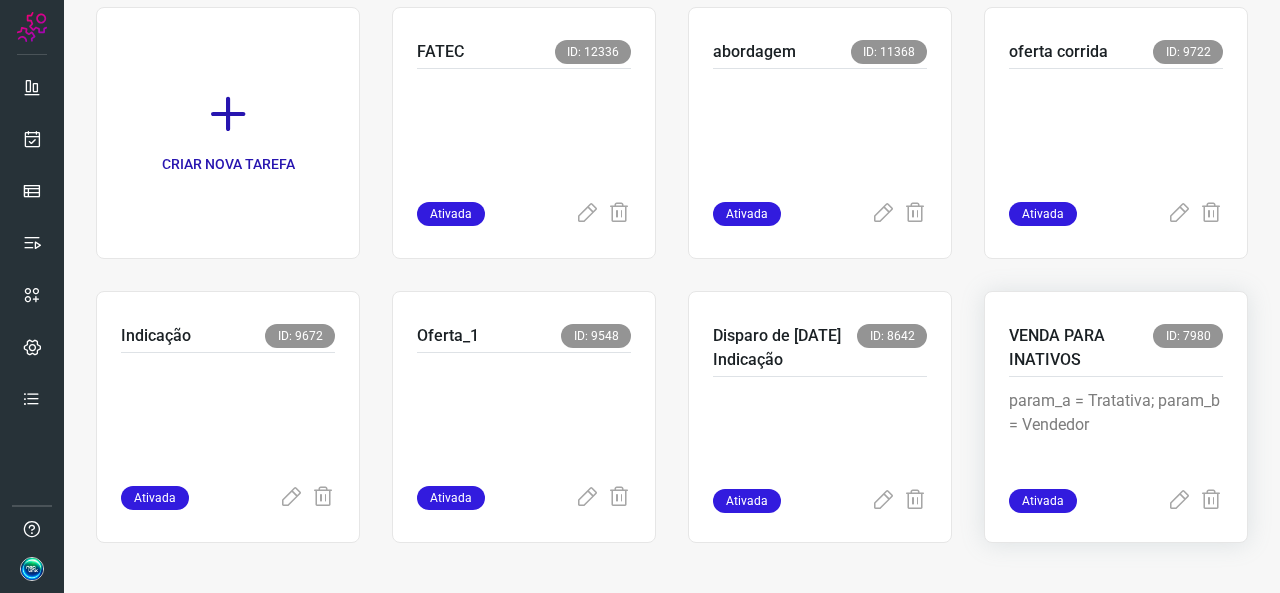 click on "param_a = Tratativa; param_b = Vendedor" at bounding box center (1116, 439) 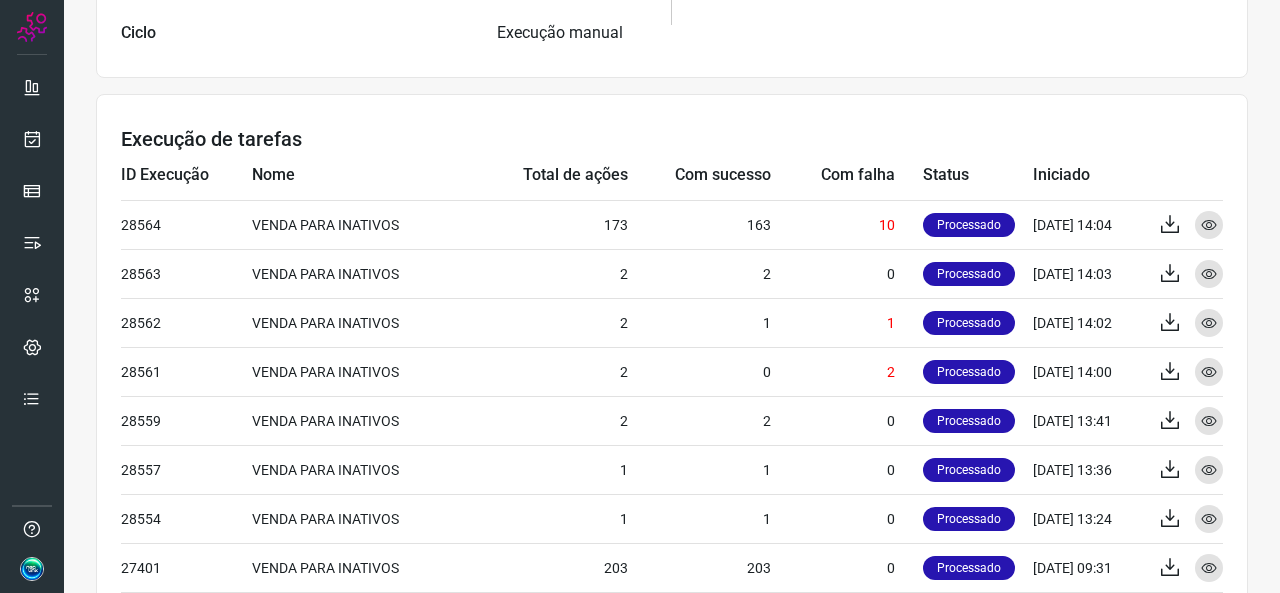 scroll, scrollTop: 681, scrollLeft: 0, axis: vertical 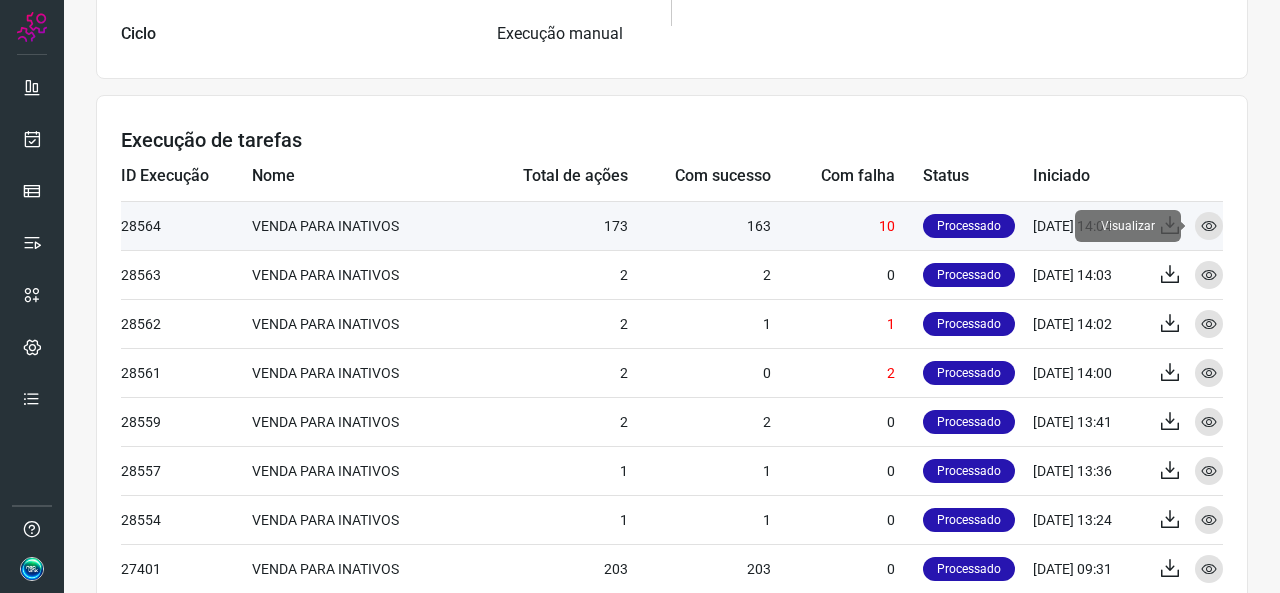 click at bounding box center (1209, 226) 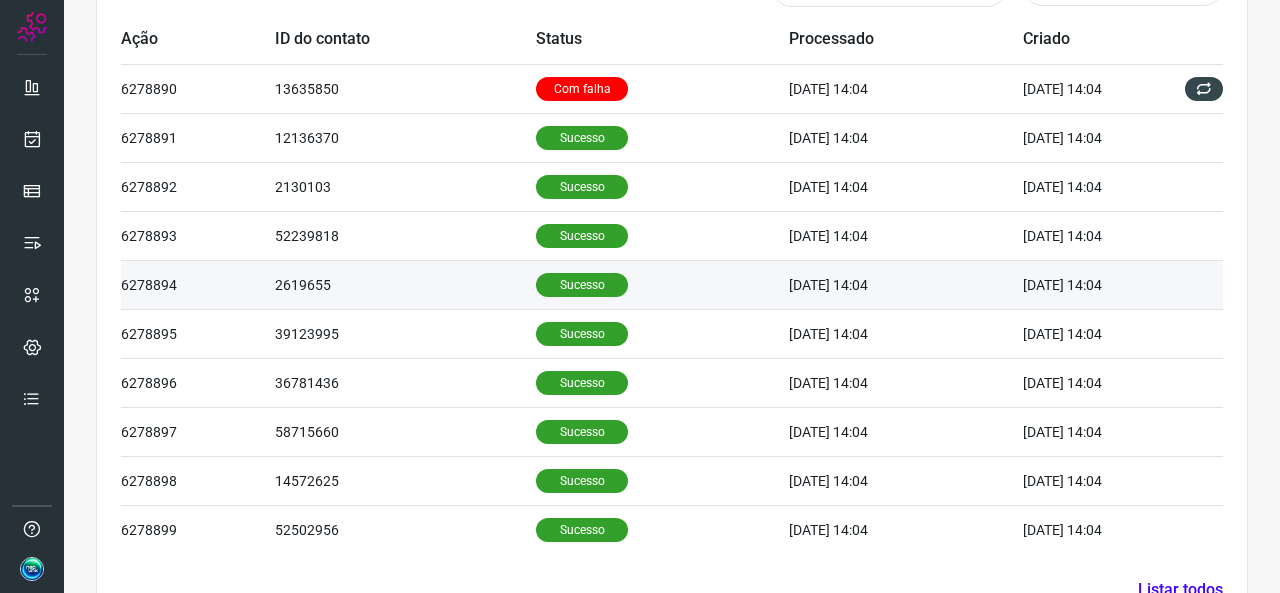 scroll, scrollTop: 664, scrollLeft: 0, axis: vertical 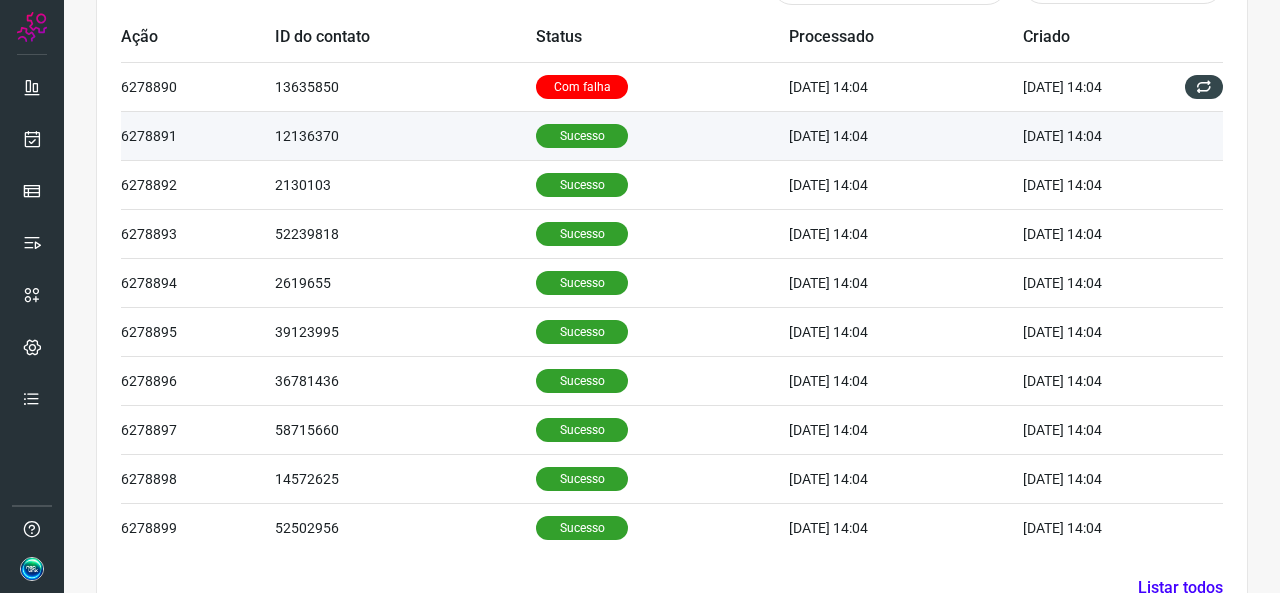 click on "Sucesso" at bounding box center [582, 136] 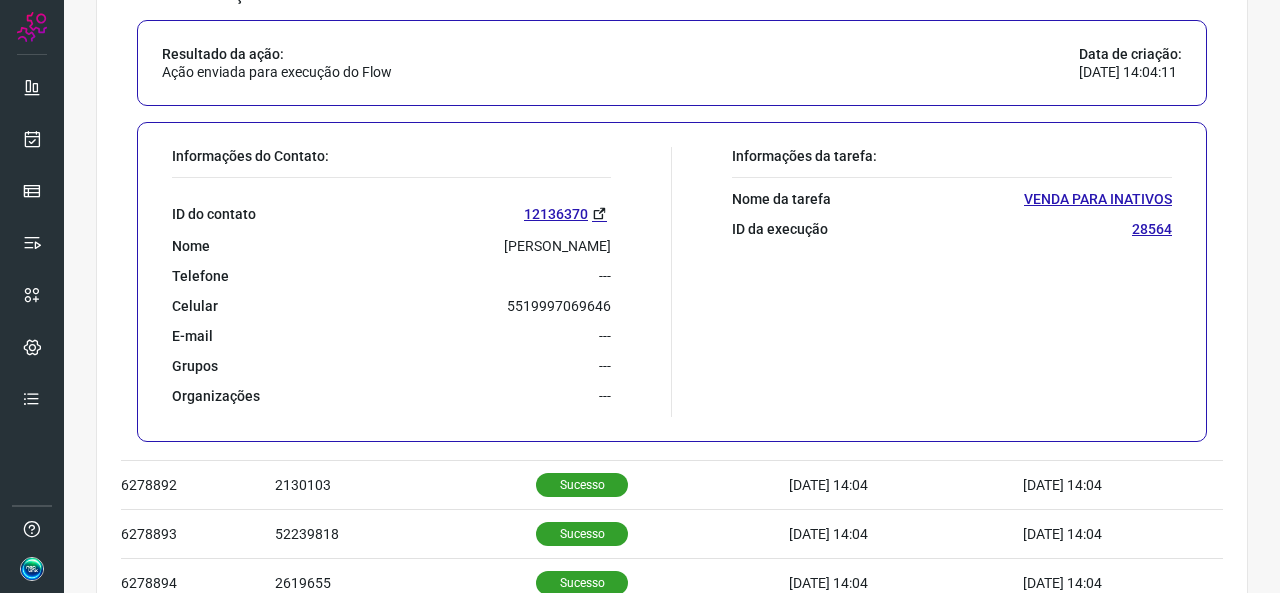 scroll, scrollTop: 864, scrollLeft: 0, axis: vertical 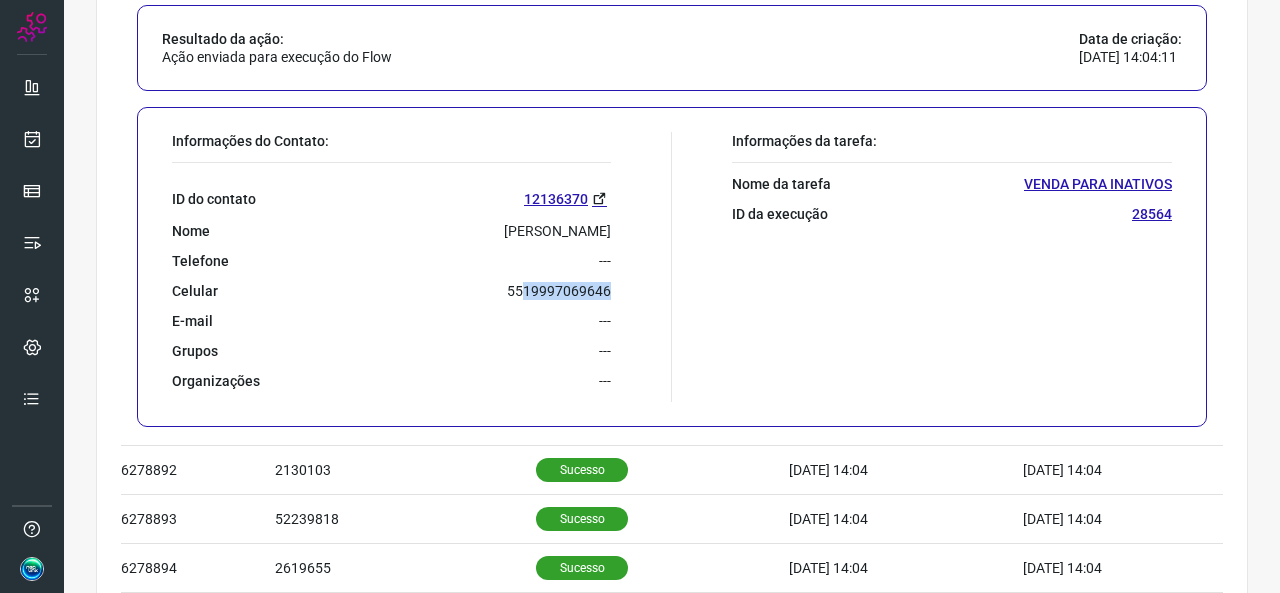 drag, startPoint x: 517, startPoint y: 291, endPoint x: 602, endPoint y: 280, distance: 85.70881 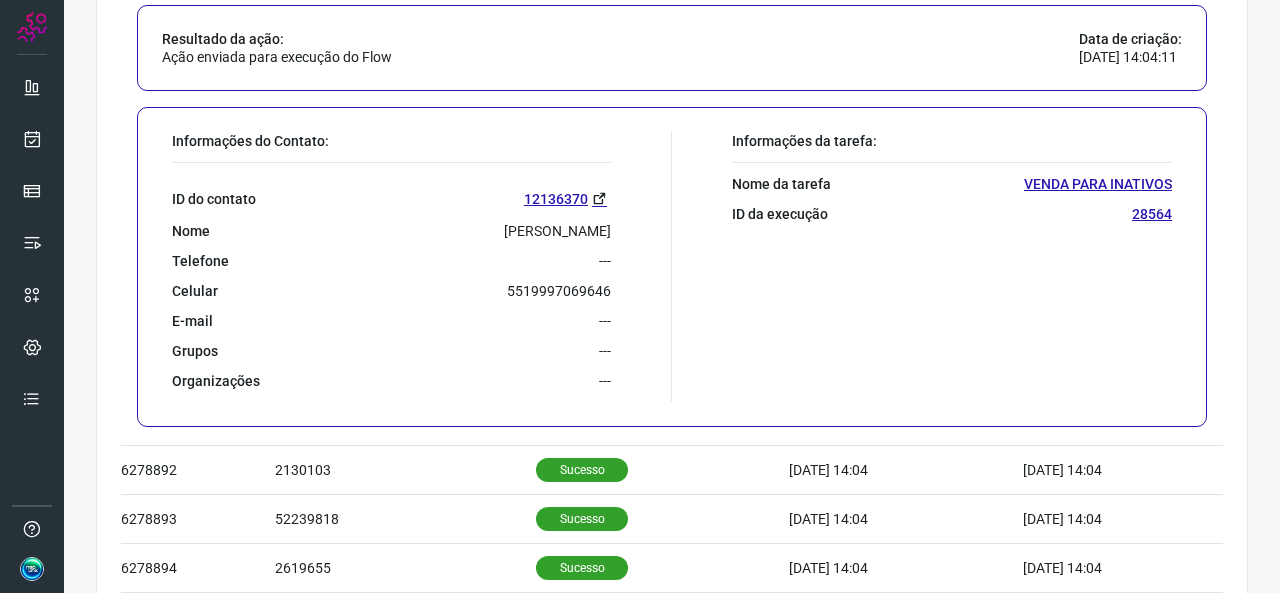 click on "Detalhes da ação: Resultado da ação: Ação enviada para execução do Flow Data de criação: [DATE] 14:04:11  Informações do Contato:  ID do contato 12136370  Nome [PERSON_NAME] Telefone --- Celular [PHONE_NUMBER] E-mail --- Grupos --- Organizações --- Informações da tarefa: Nome da tarefa VENDA PARA INATIVOS ID da execução 28564" at bounding box center (672, 202) 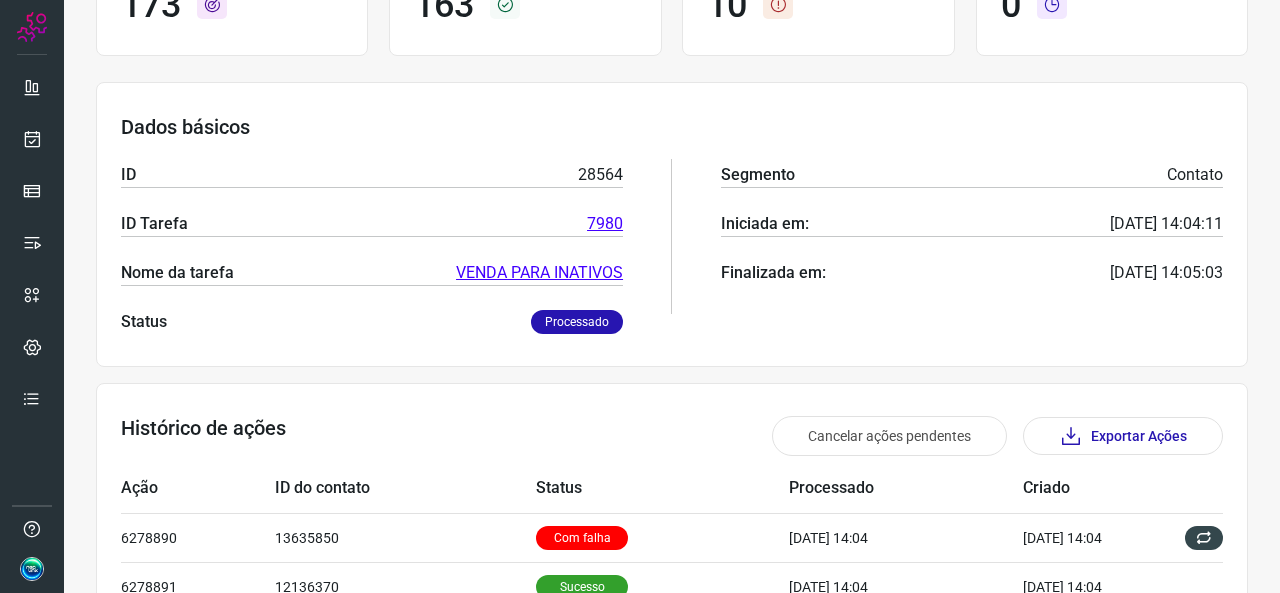 scroll, scrollTop: 0, scrollLeft: 0, axis: both 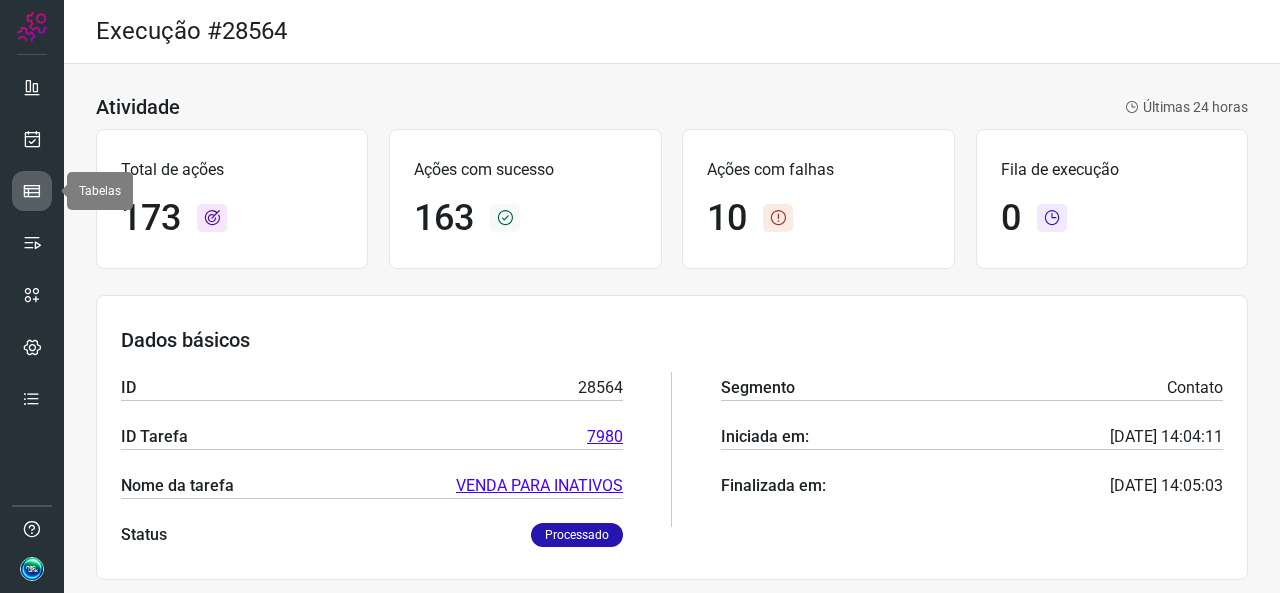 click at bounding box center [32, 191] 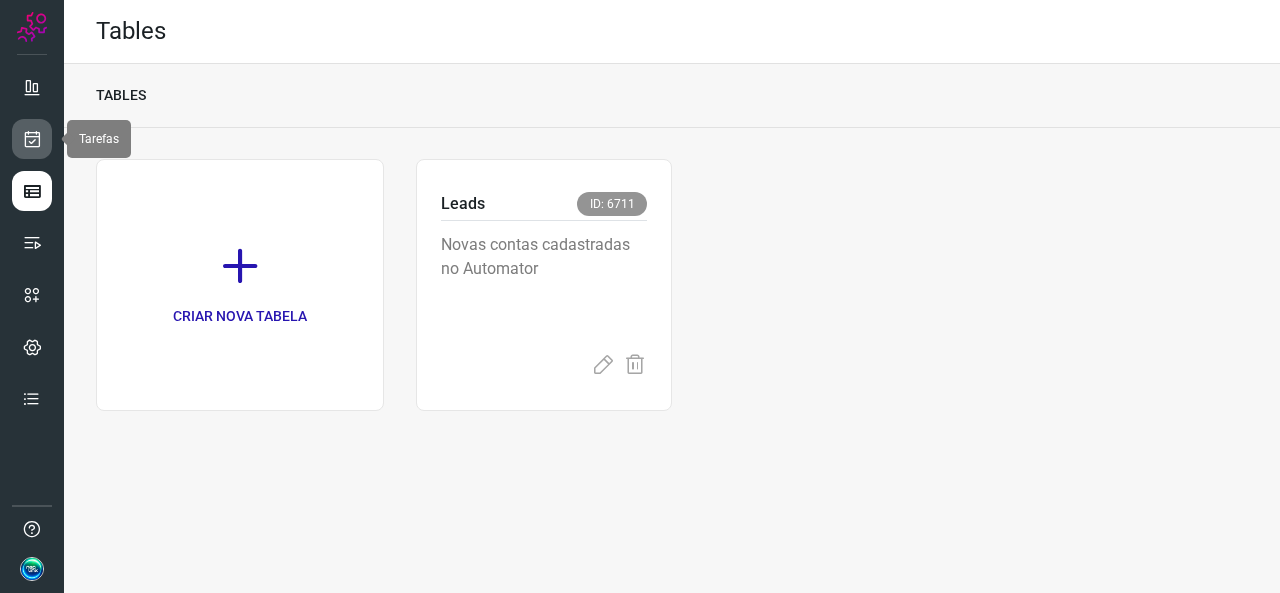 click at bounding box center (32, 139) 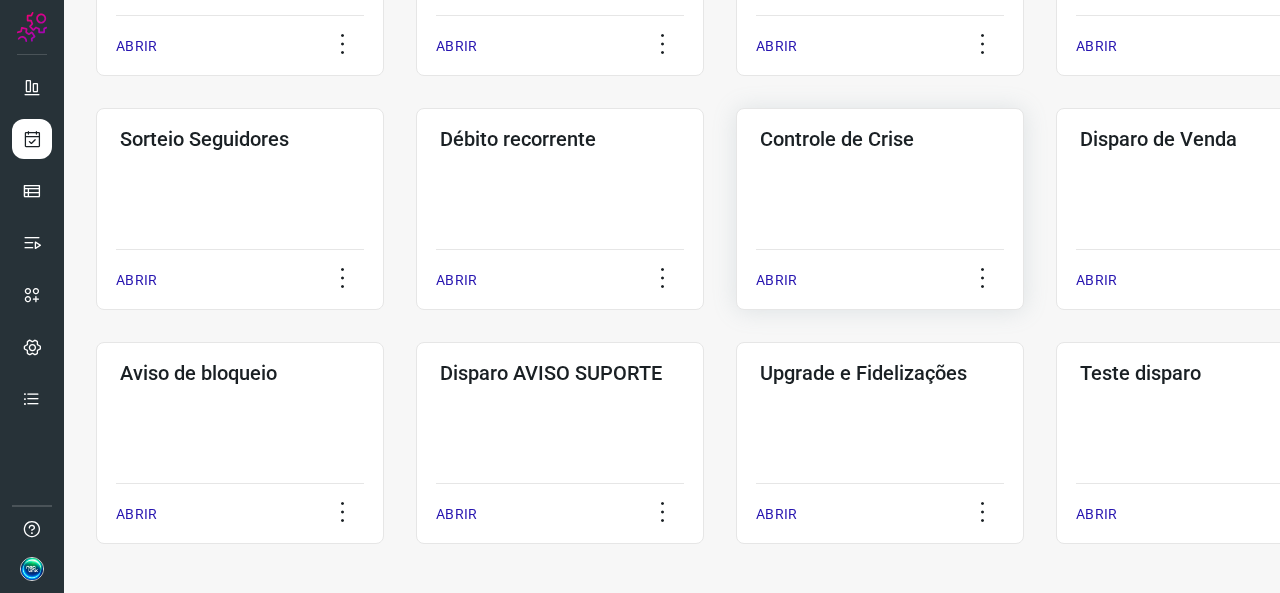 scroll, scrollTop: 520, scrollLeft: 0, axis: vertical 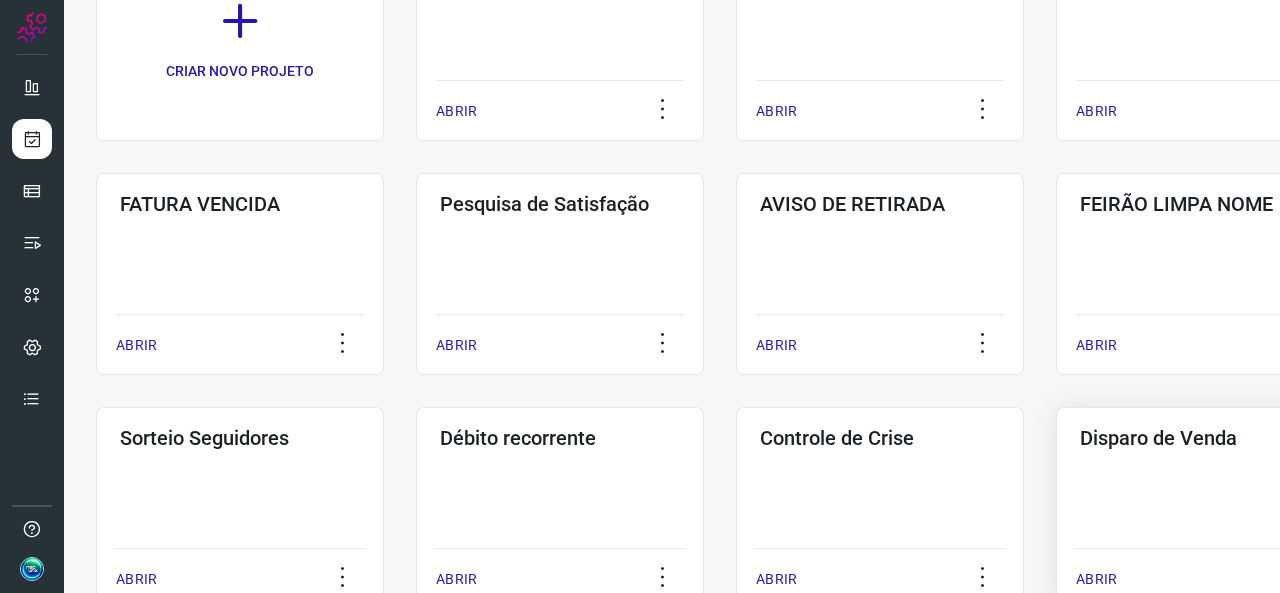click on "Disparo de Venda  ABRIR" 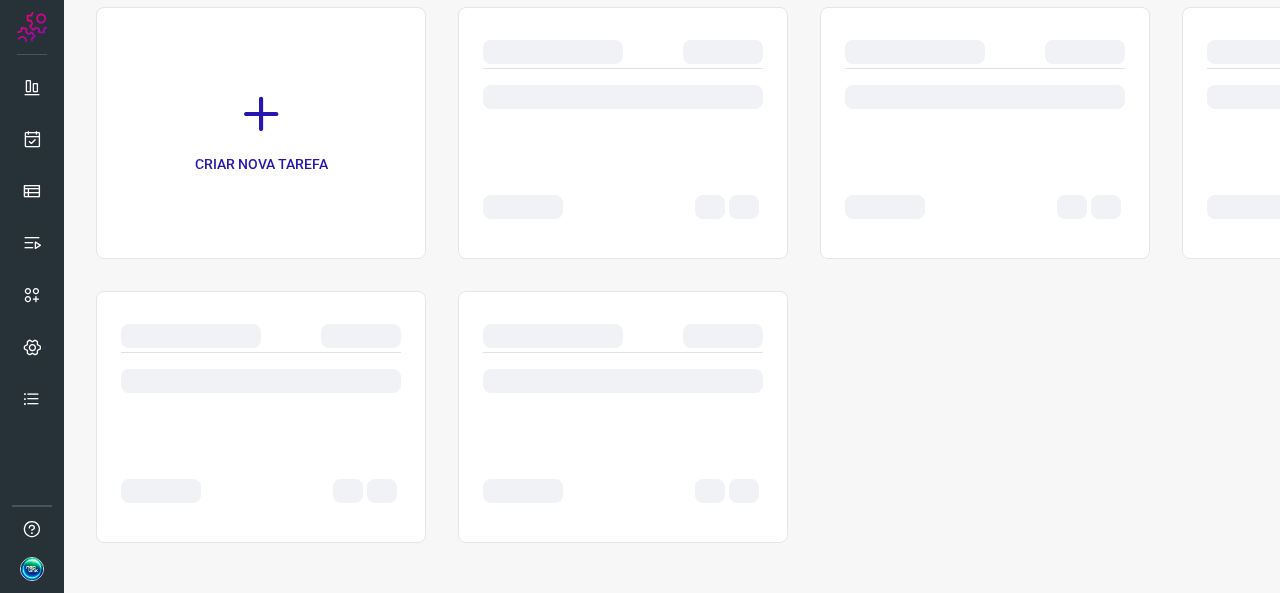 scroll, scrollTop: 152, scrollLeft: 0, axis: vertical 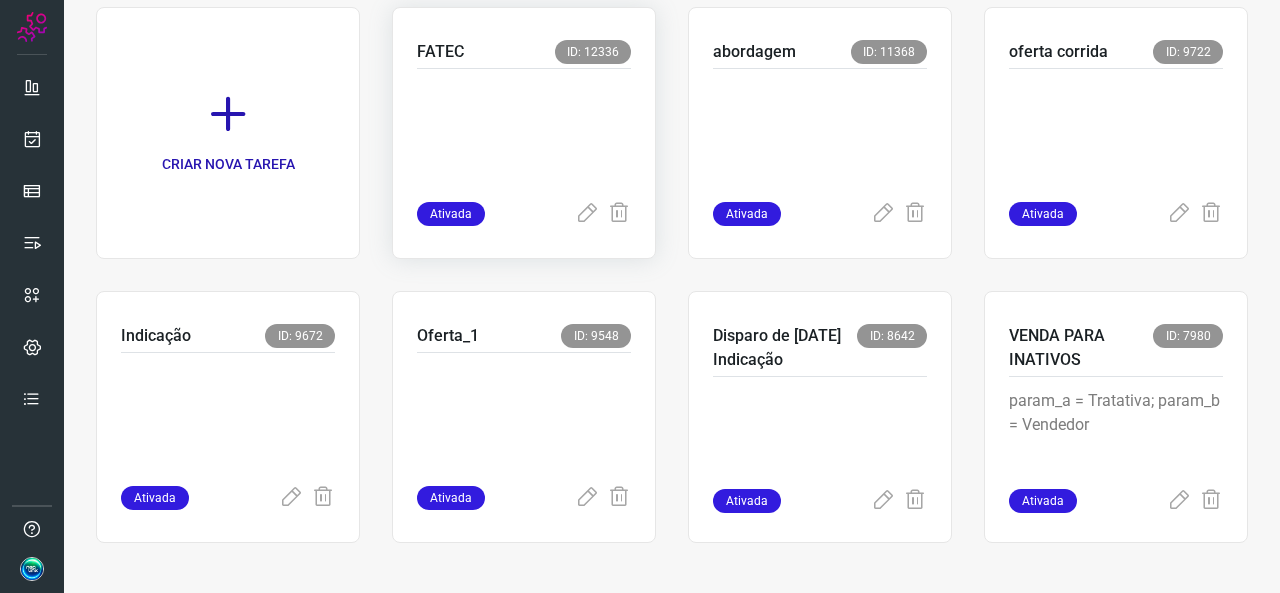 click at bounding box center [524, 131] 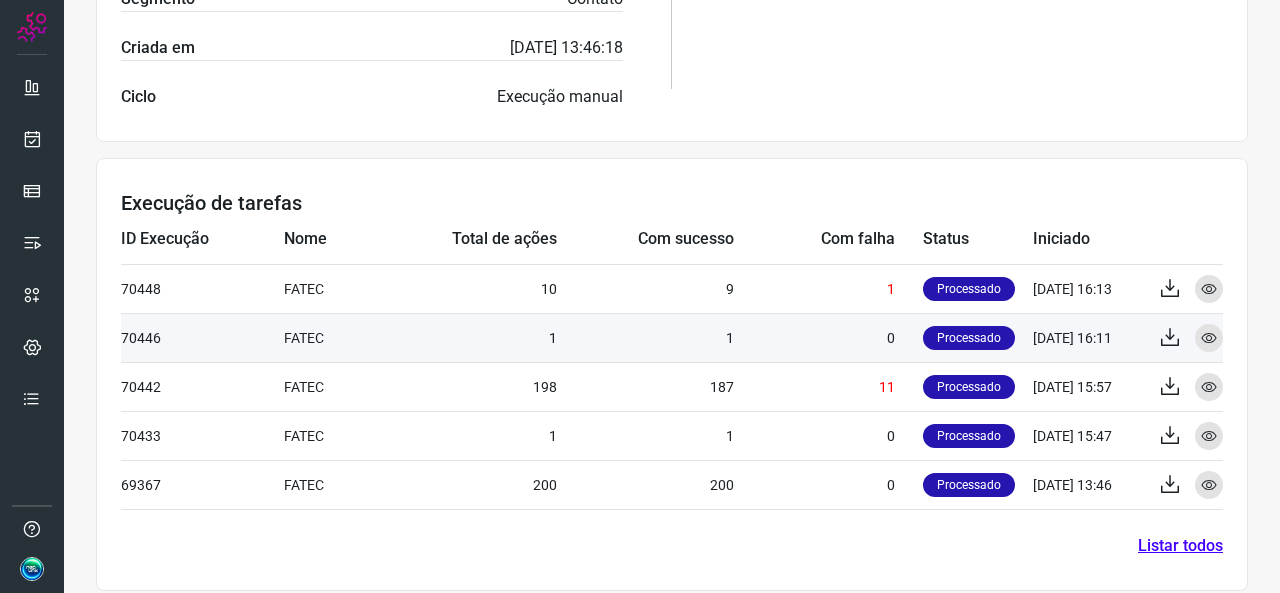 scroll, scrollTop: 636, scrollLeft: 0, axis: vertical 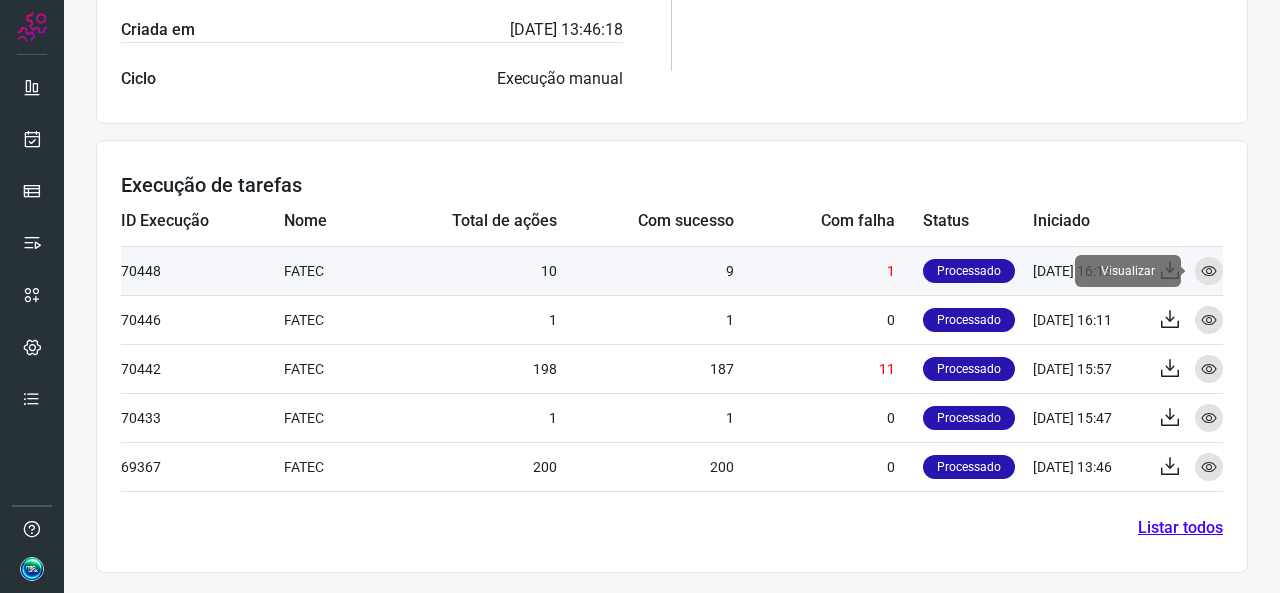 click at bounding box center [1209, 271] 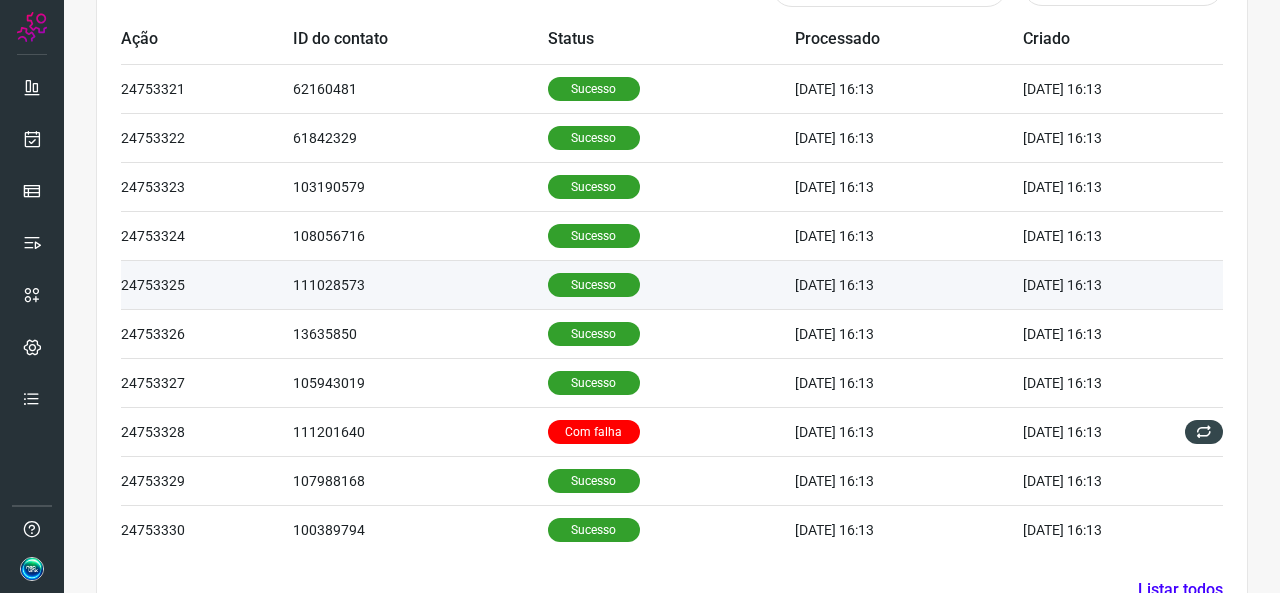 scroll, scrollTop: 664, scrollLeft: 0, axis: vertical 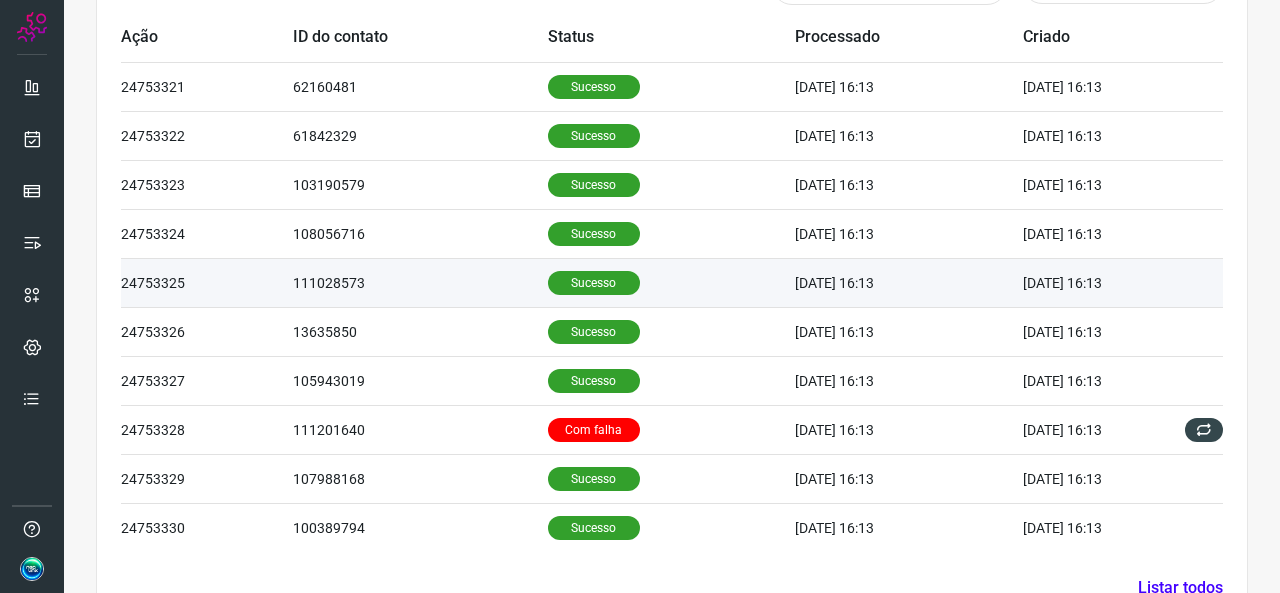 click on "111028573" at bounding box center (420, 282) 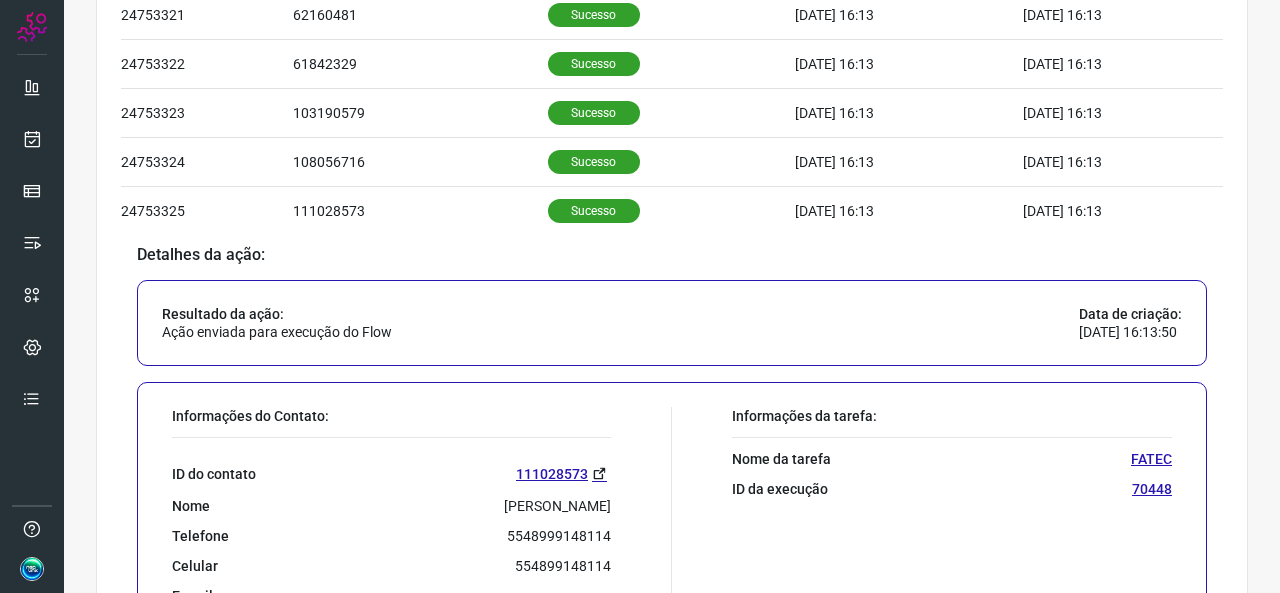 scroll, scrollTop: 864, scrollLeft: 0, axis: vertical 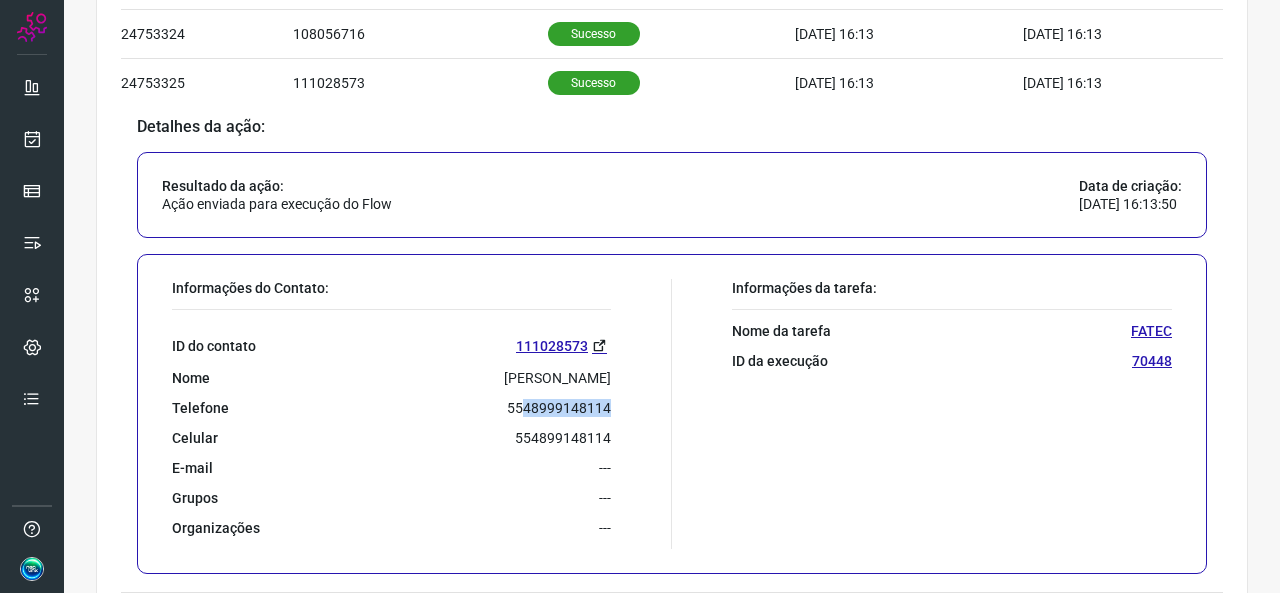 drag, startPoint x: 519, startPoint y: 410, endPoint x: 605, endPoint y: 401, distance: 86.46965 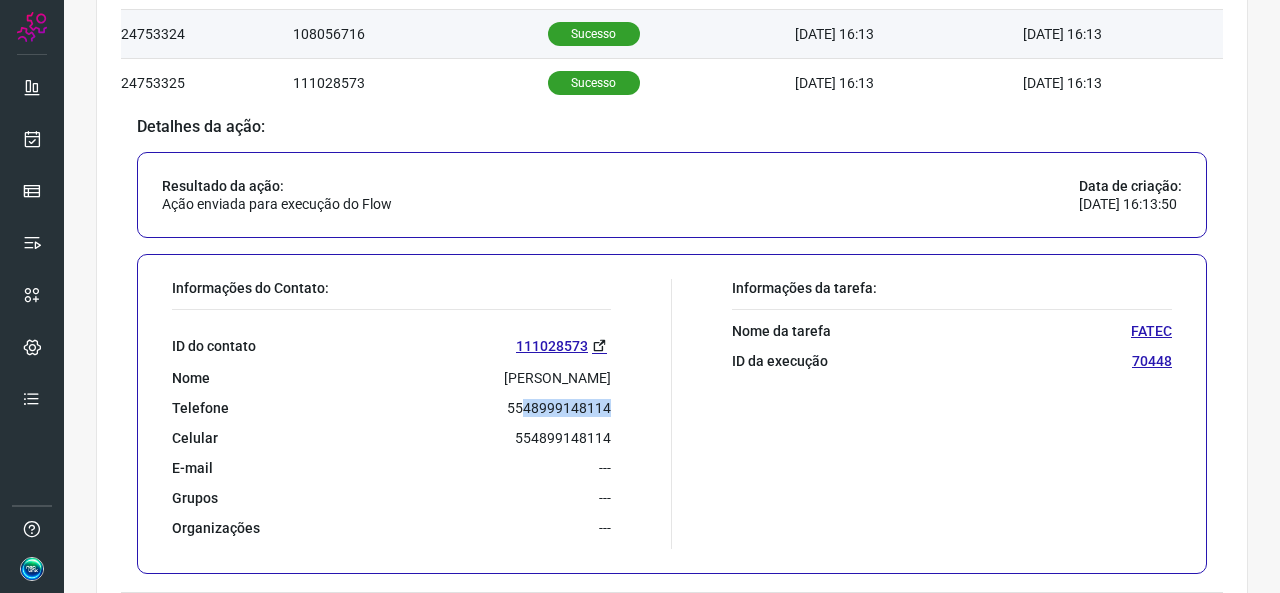 copy on "48999148114" 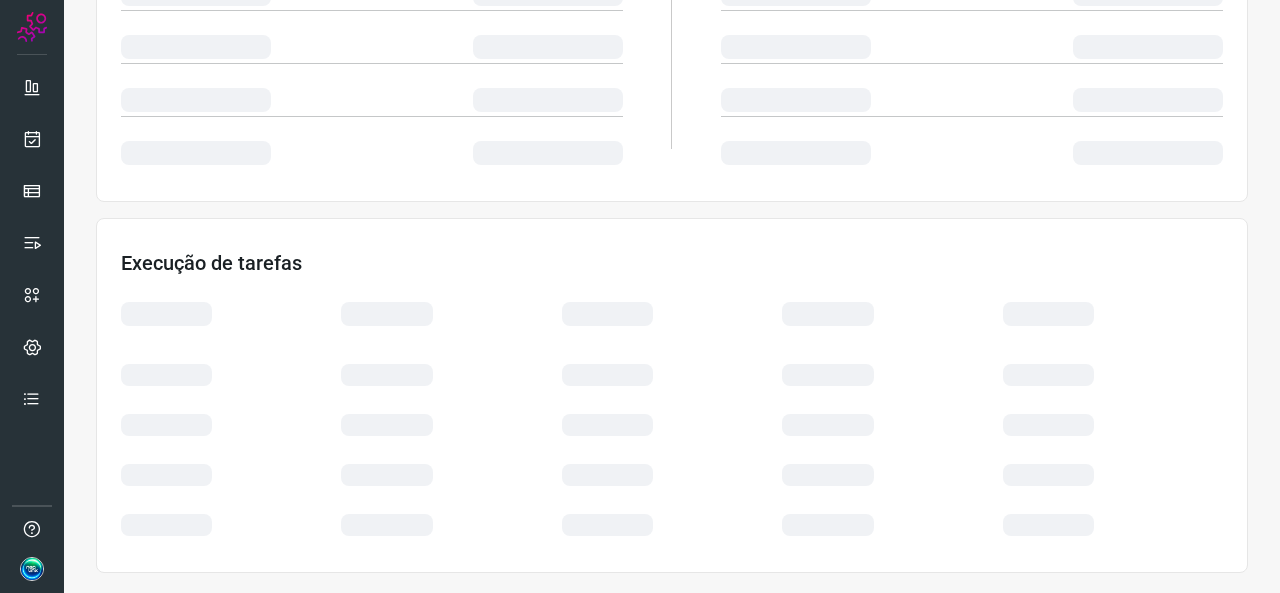 scroll, scrollTop: 440, scrollLeft: 0, axis: vertical 